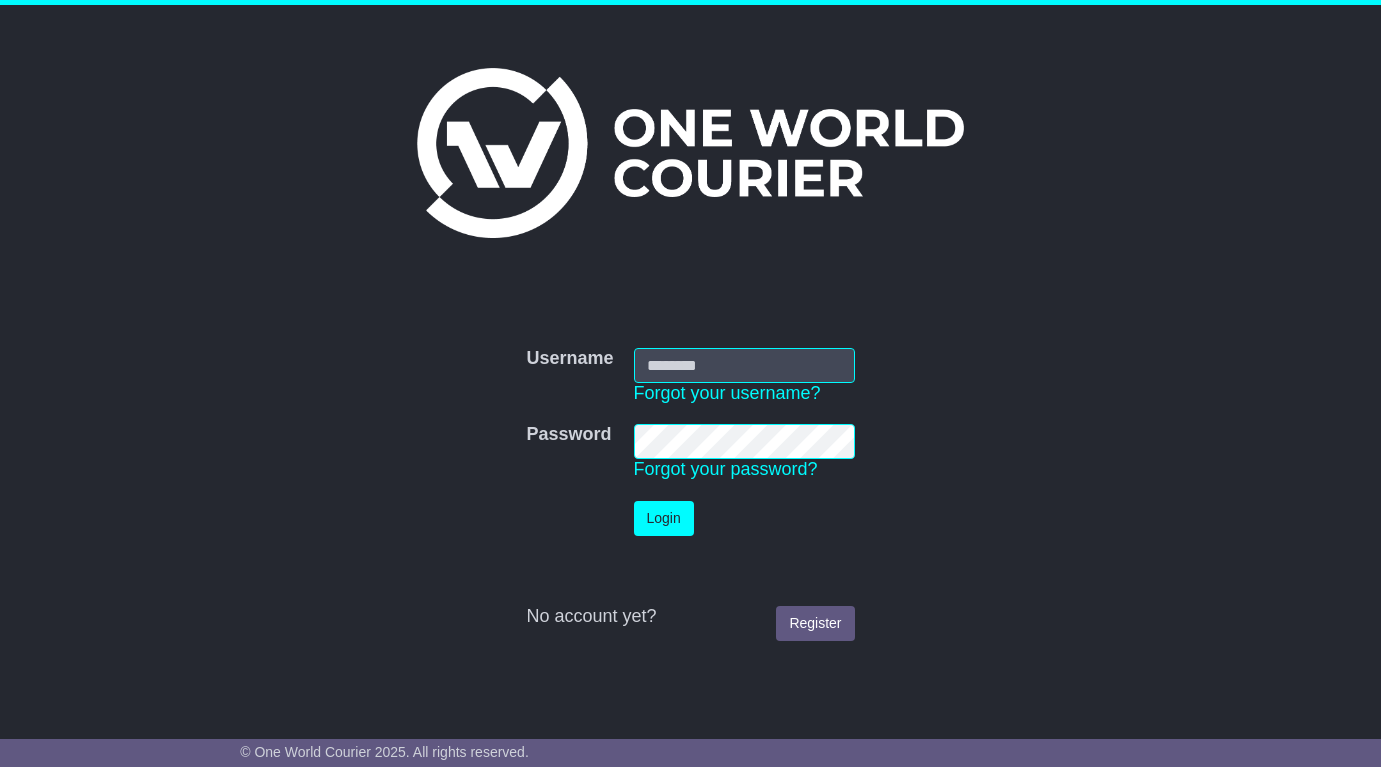 scroll, scrollTop: 0, scrollLeft: 0, axis: both 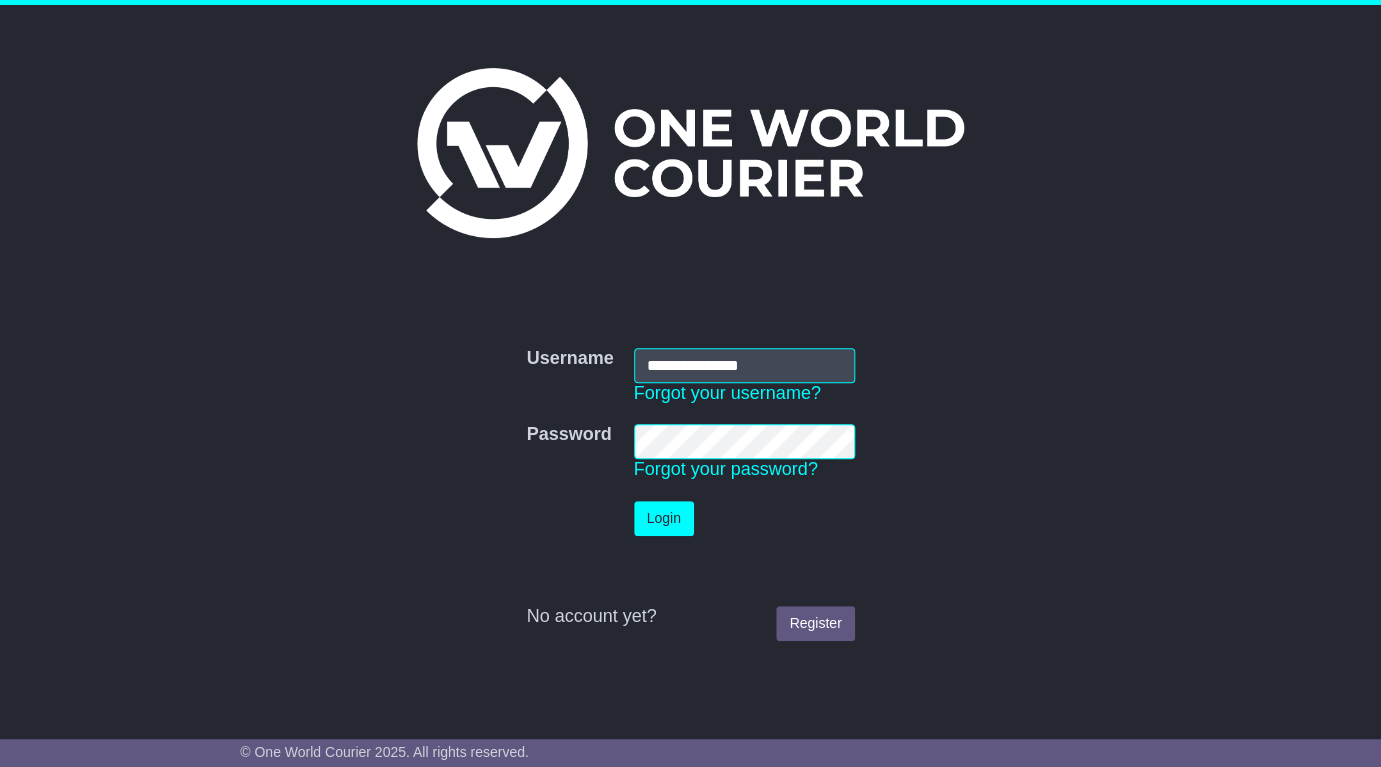 type on "**********" 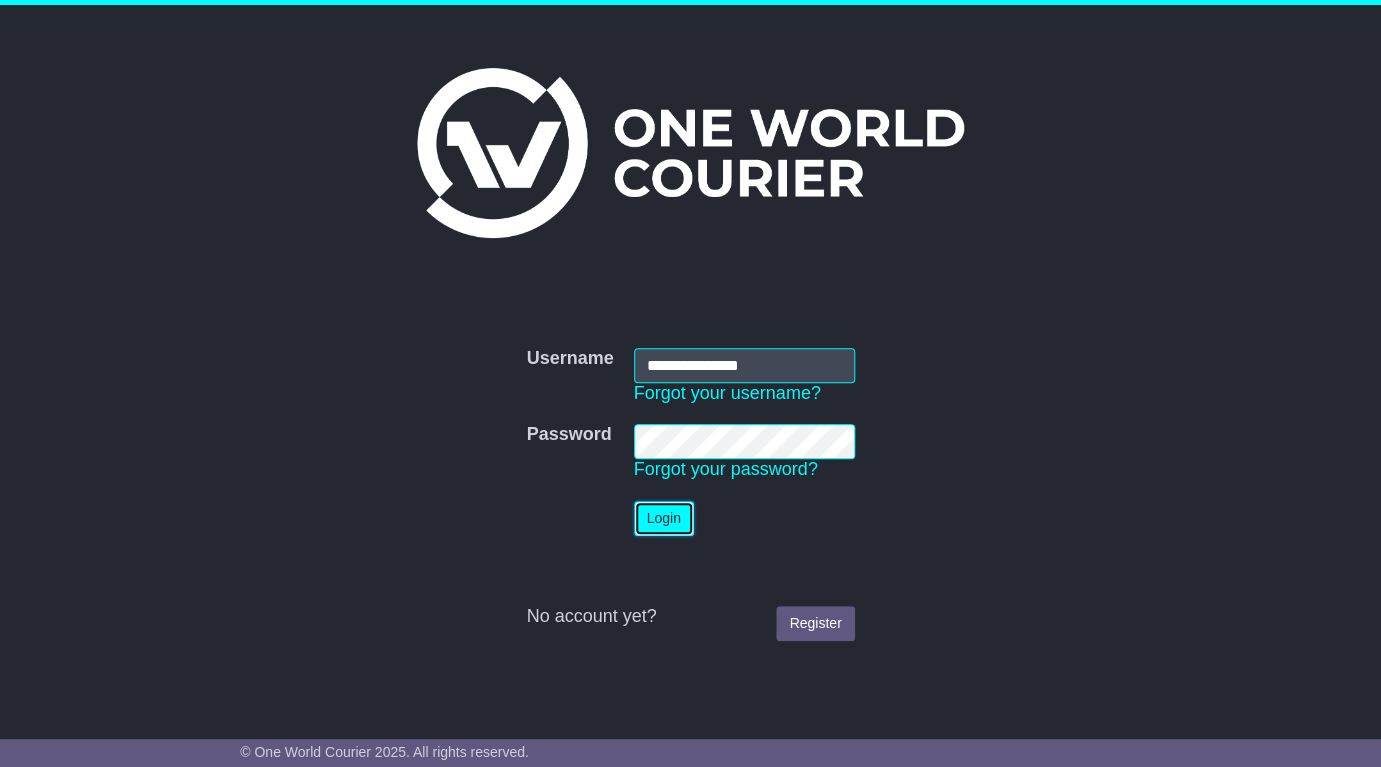 click on "Login" at bounding box center [664, 518] 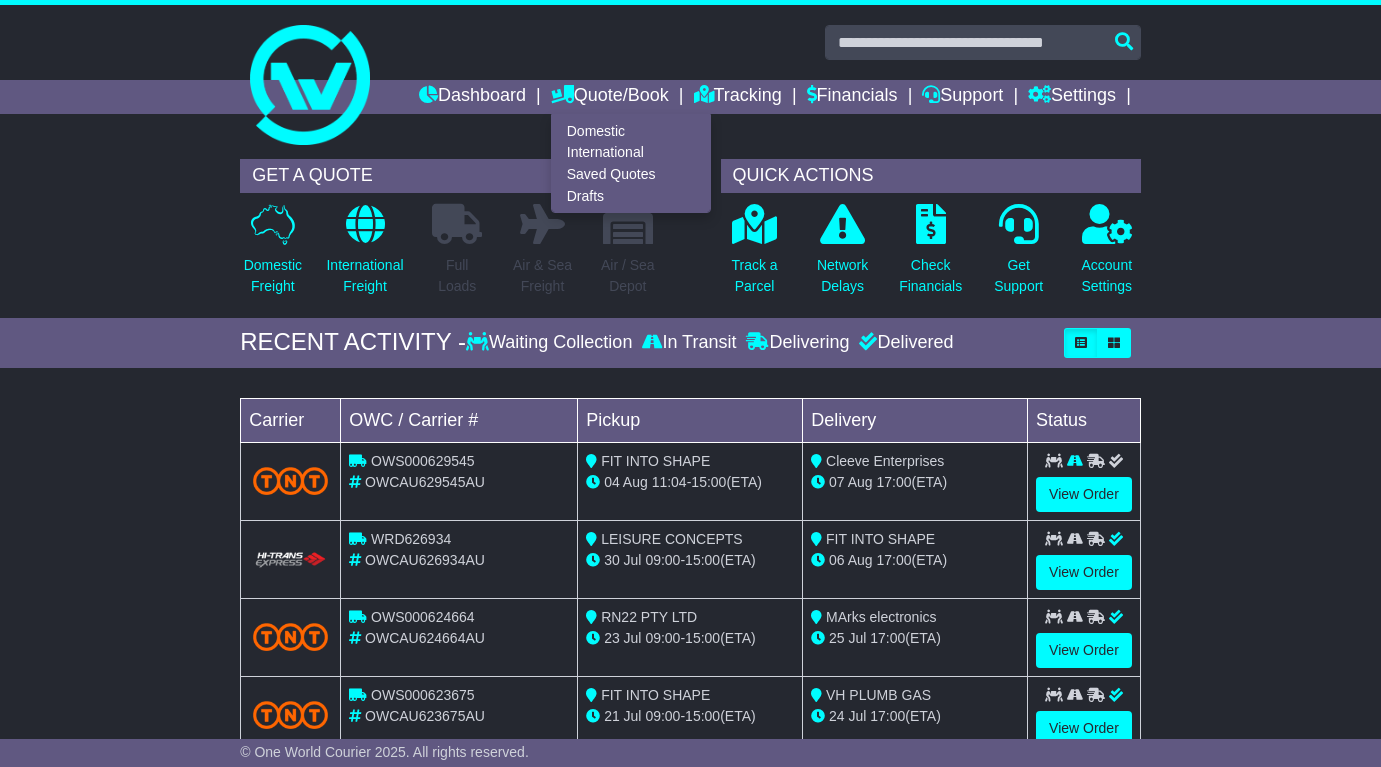 click on "Domestic" at bounding box center [631, 131] 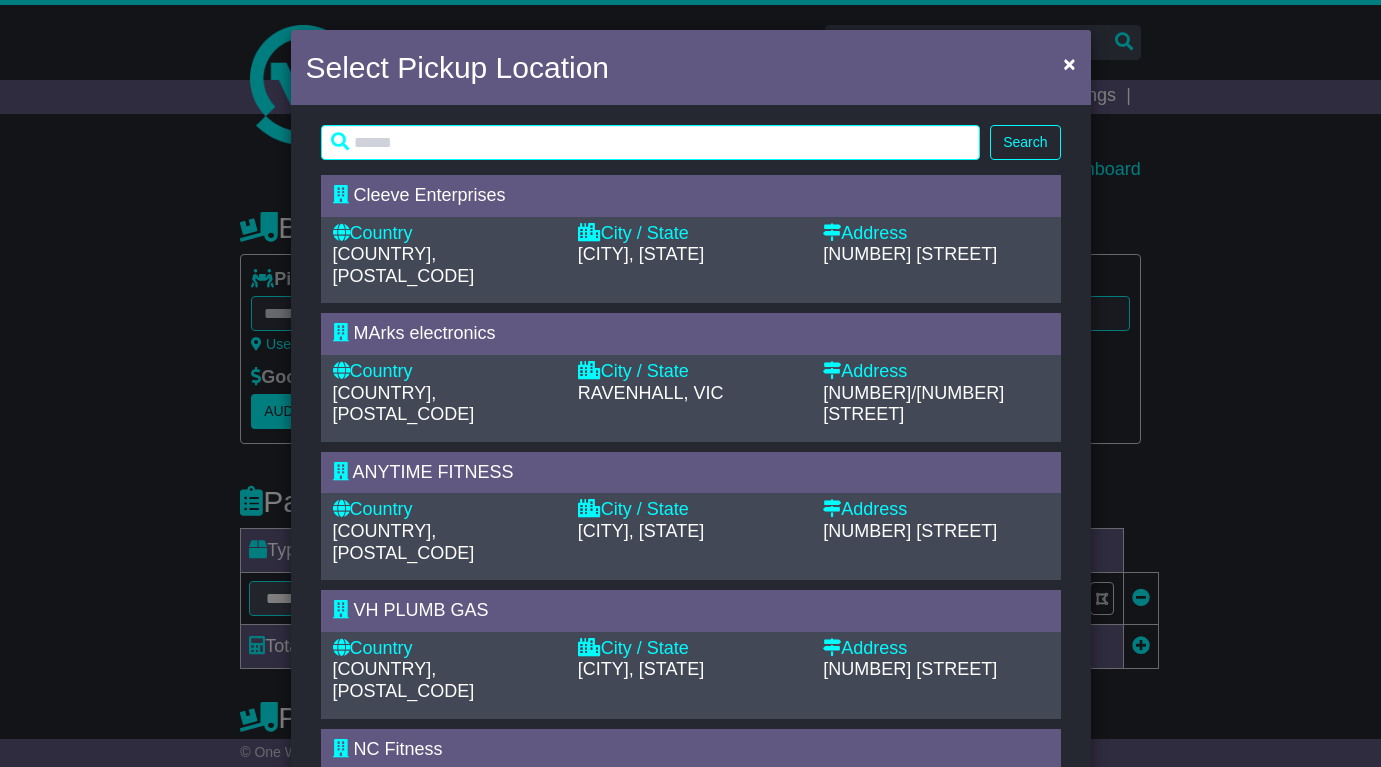 scroll, scrollTop: 0, scrollLeft: 0, axis: both 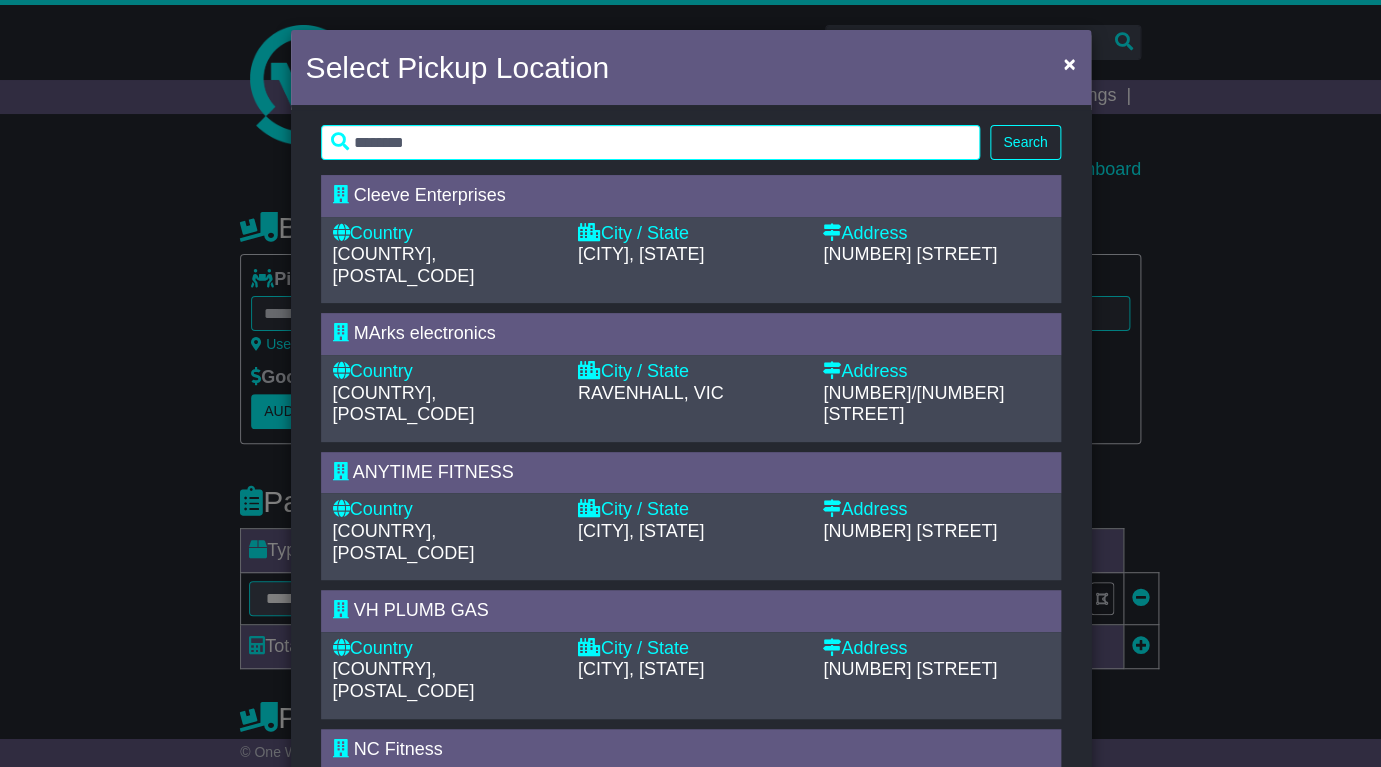 type on "********" 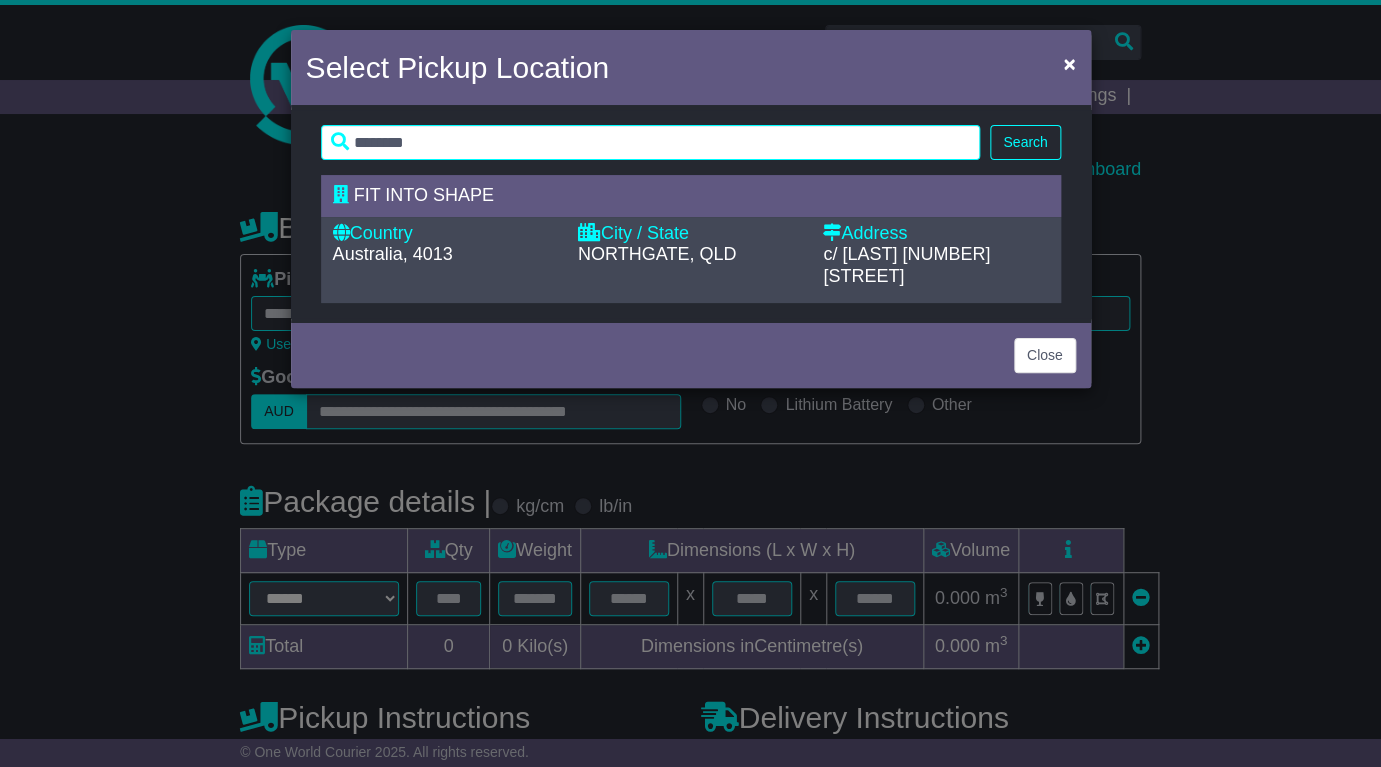 click on "FIT INTO SHAPE" at bounding box center [424, 195] 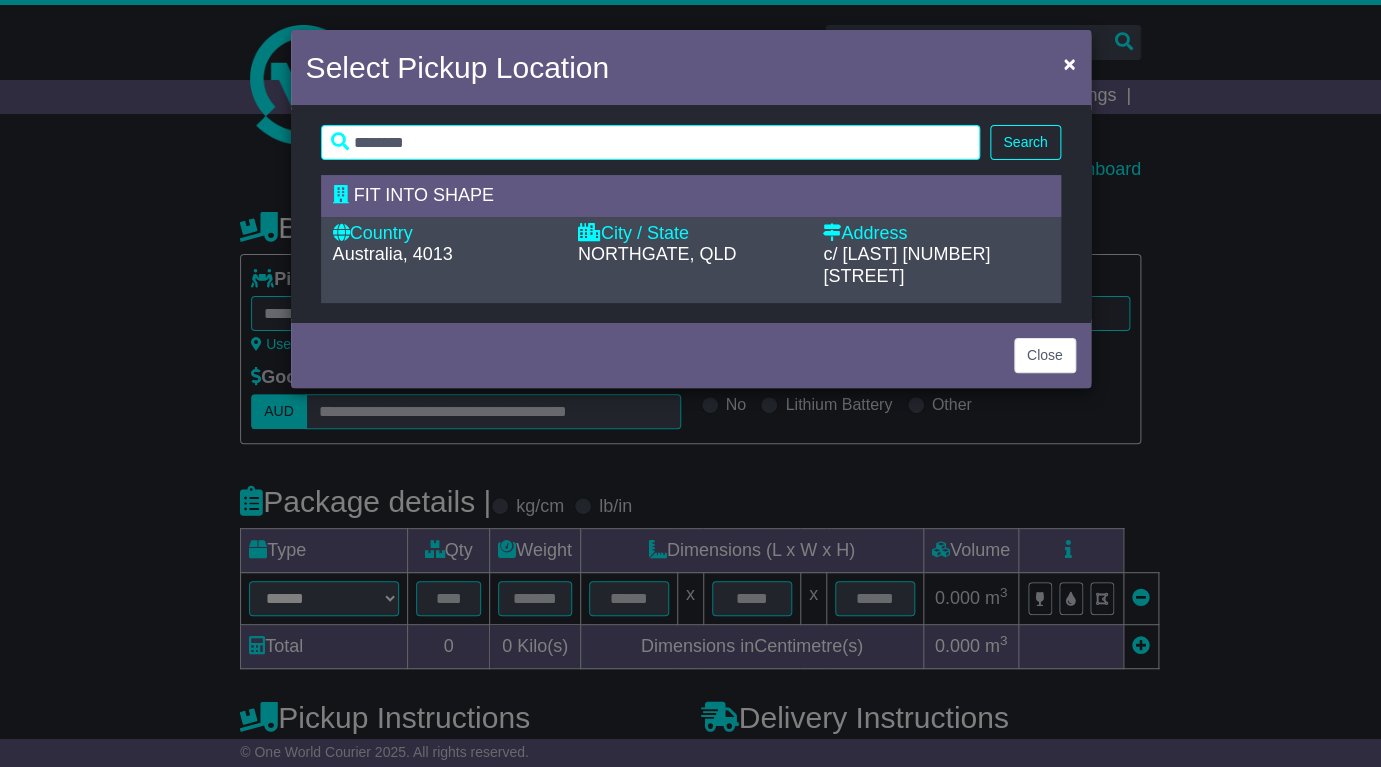 type on "**********" 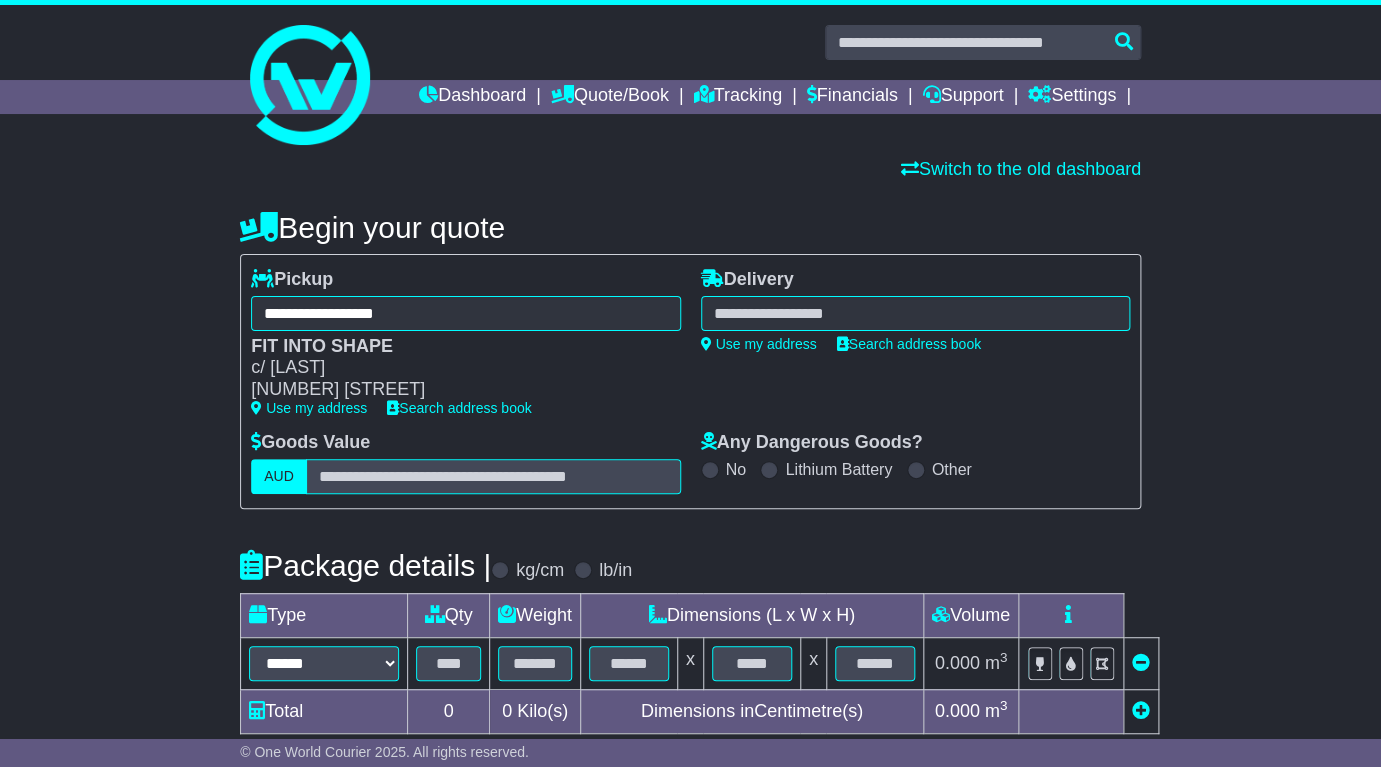 click at bounding box center [915, 313] 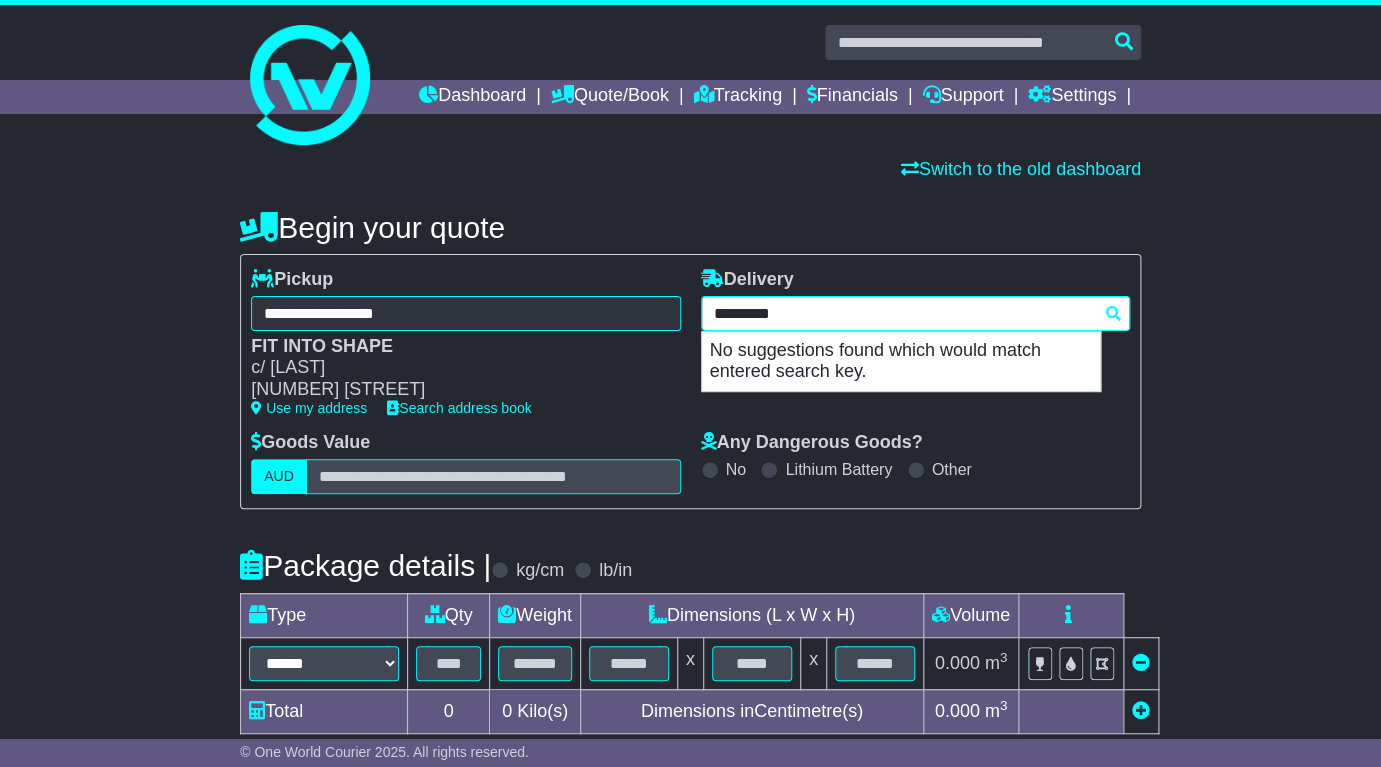 click on "*********" at bounding box center [915, 313] 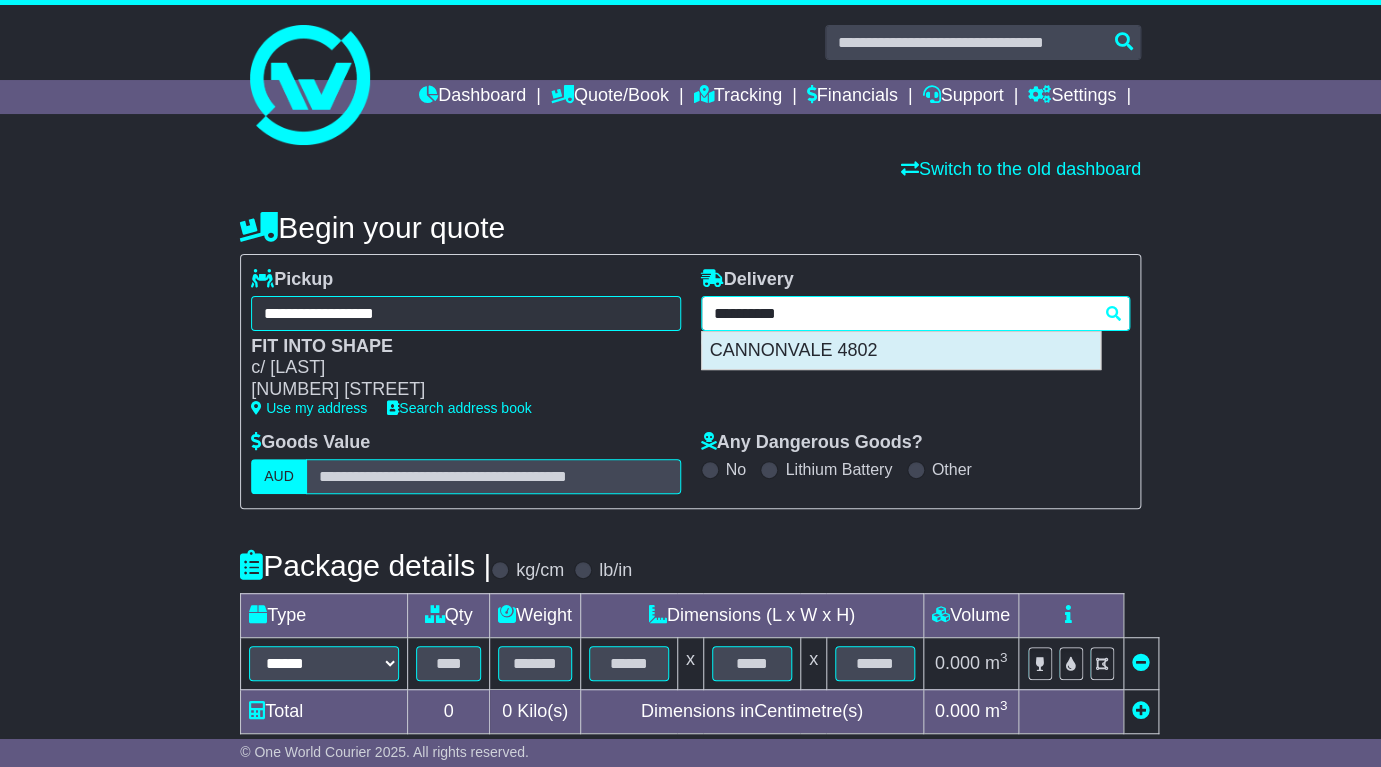 click on "CANNONVALE 4802" at bounding box center [901, 351] 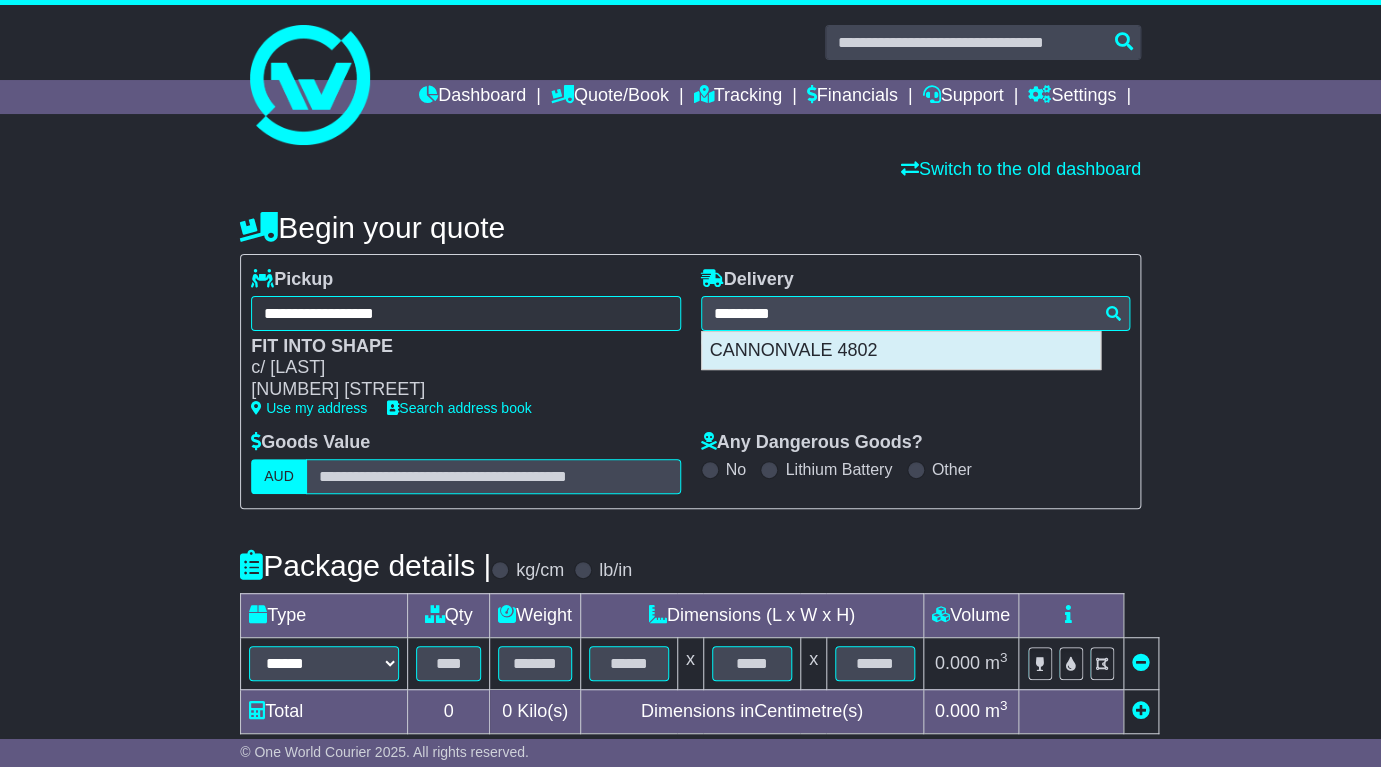 type on "**********" 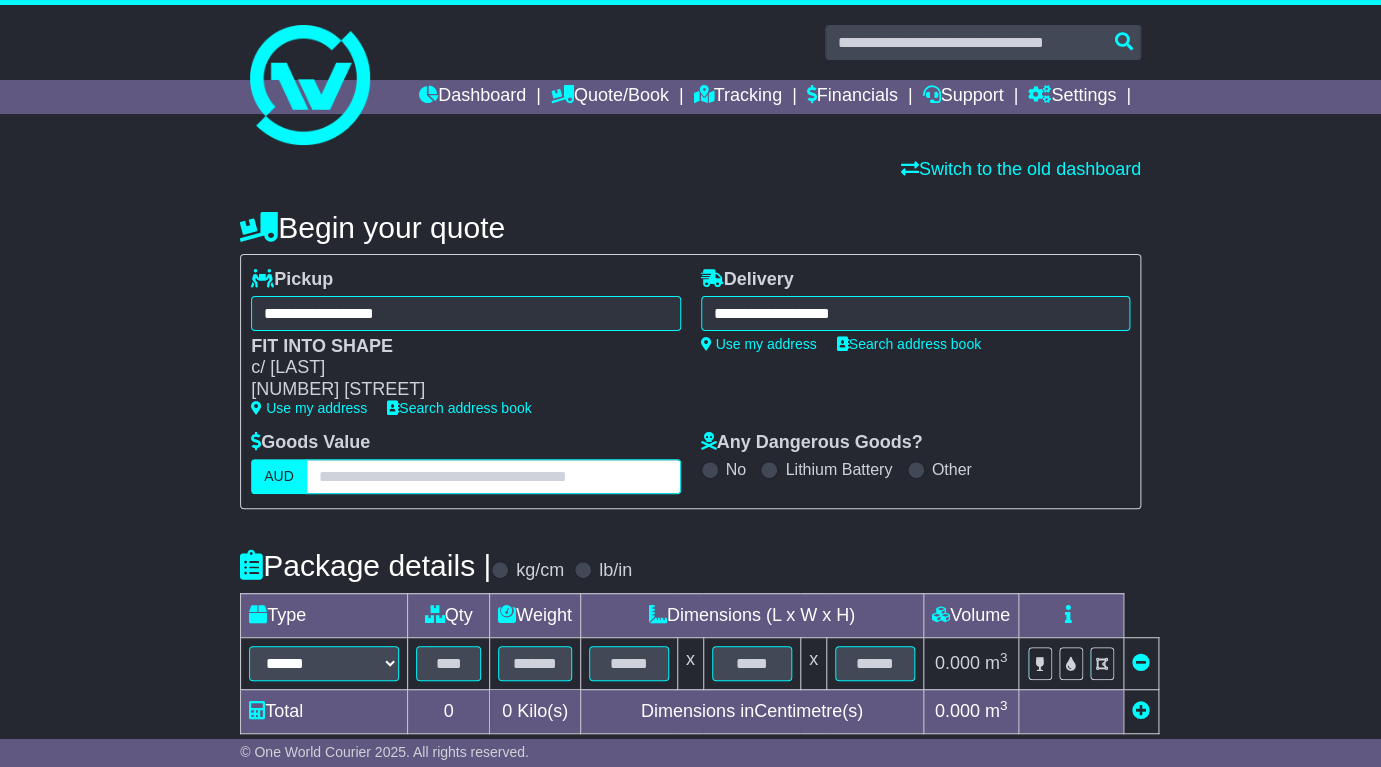 click at bounding box center (493, 476) 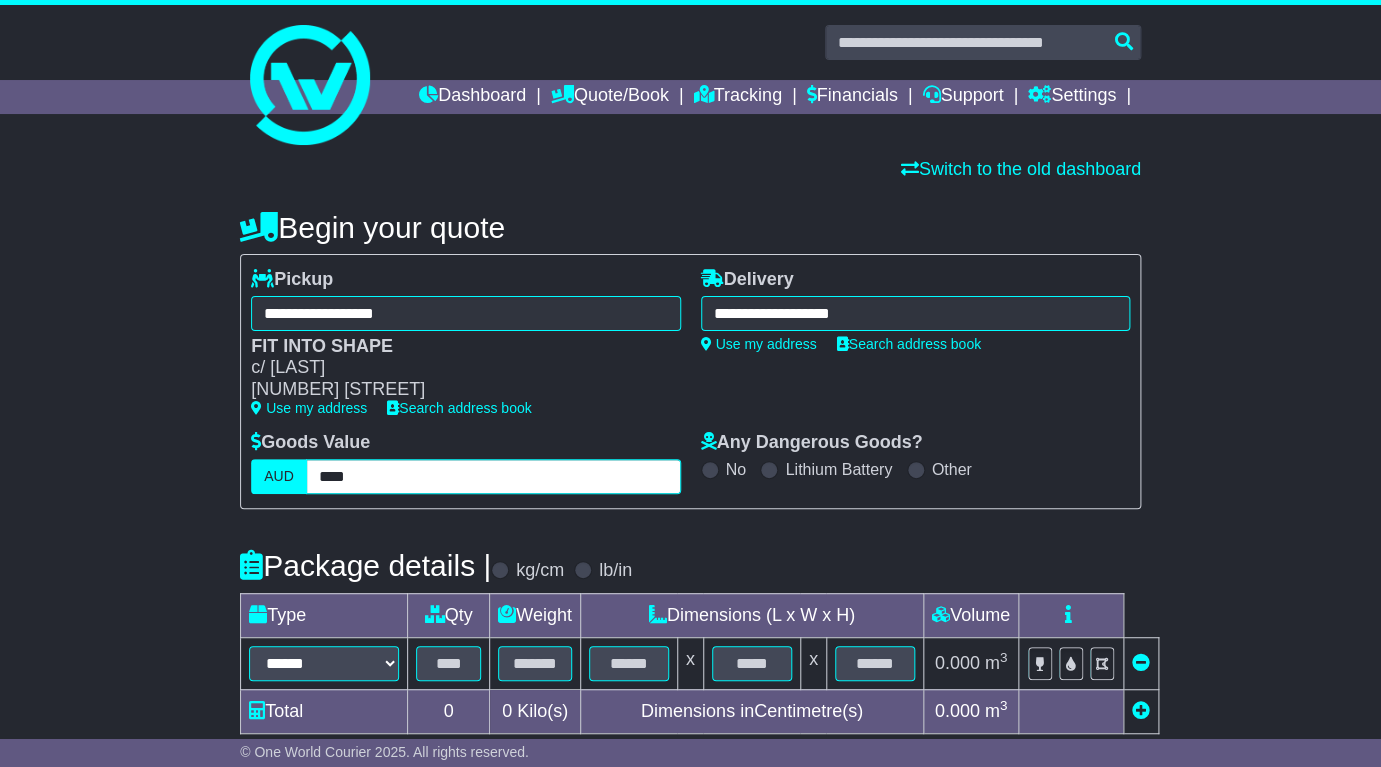 type on "****" 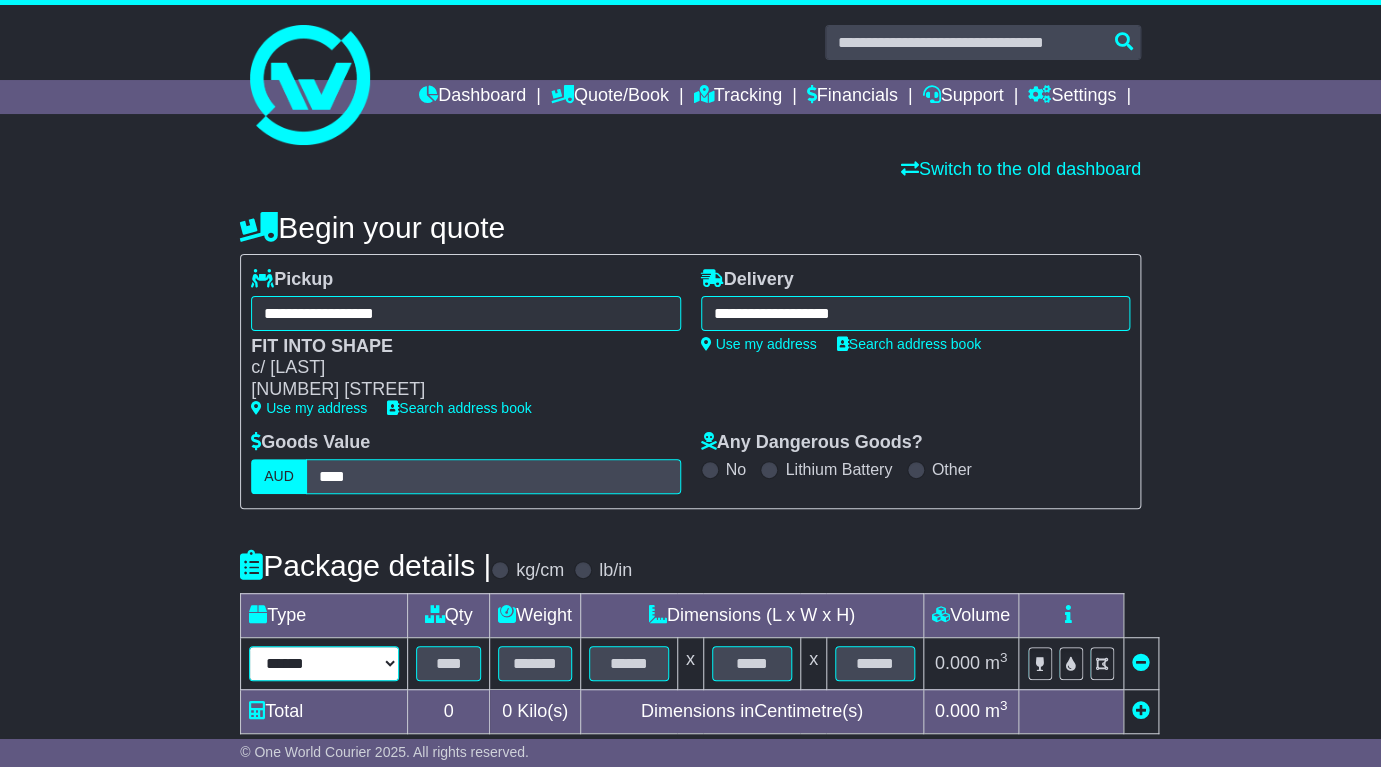 click on "****** ****** *** ******** ***** **** **** ****** *** *******" at bounding box center (324, 663) 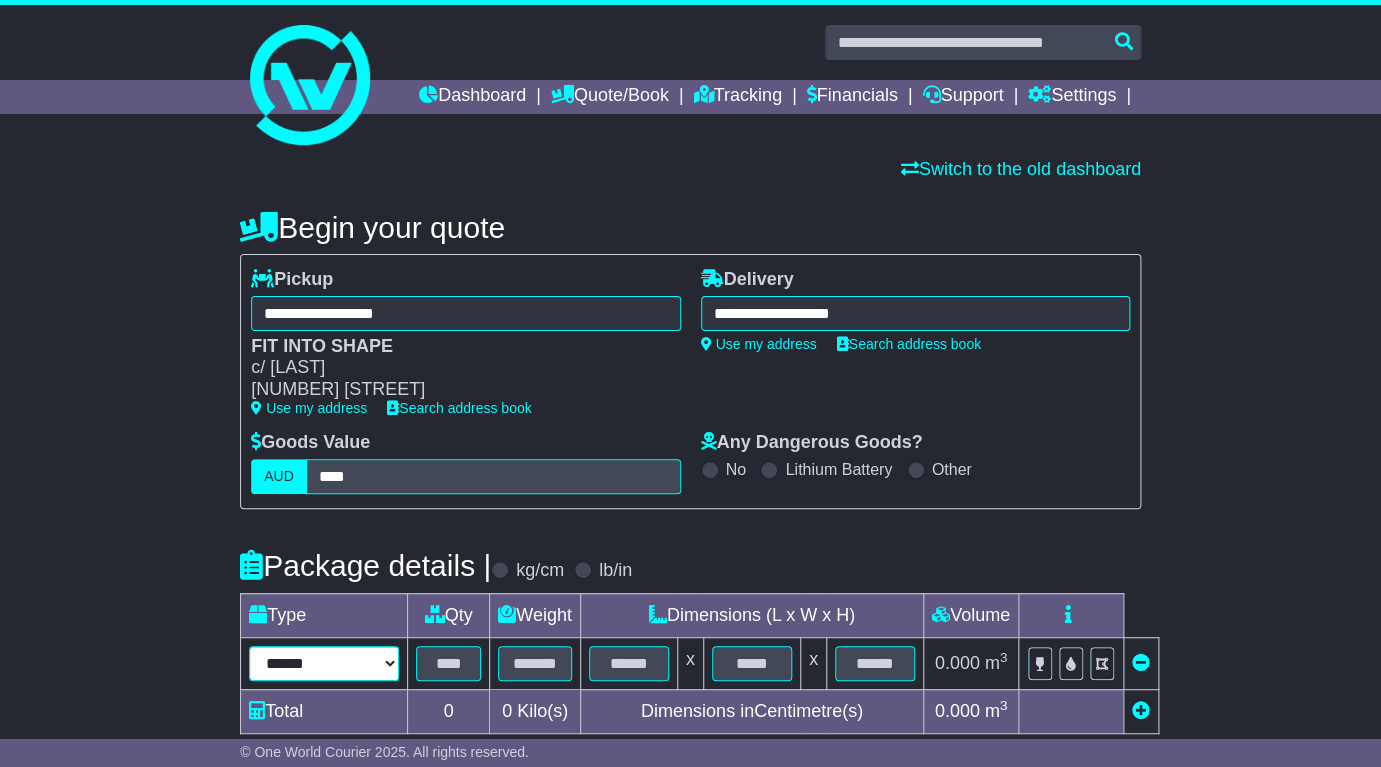 select on "*****" 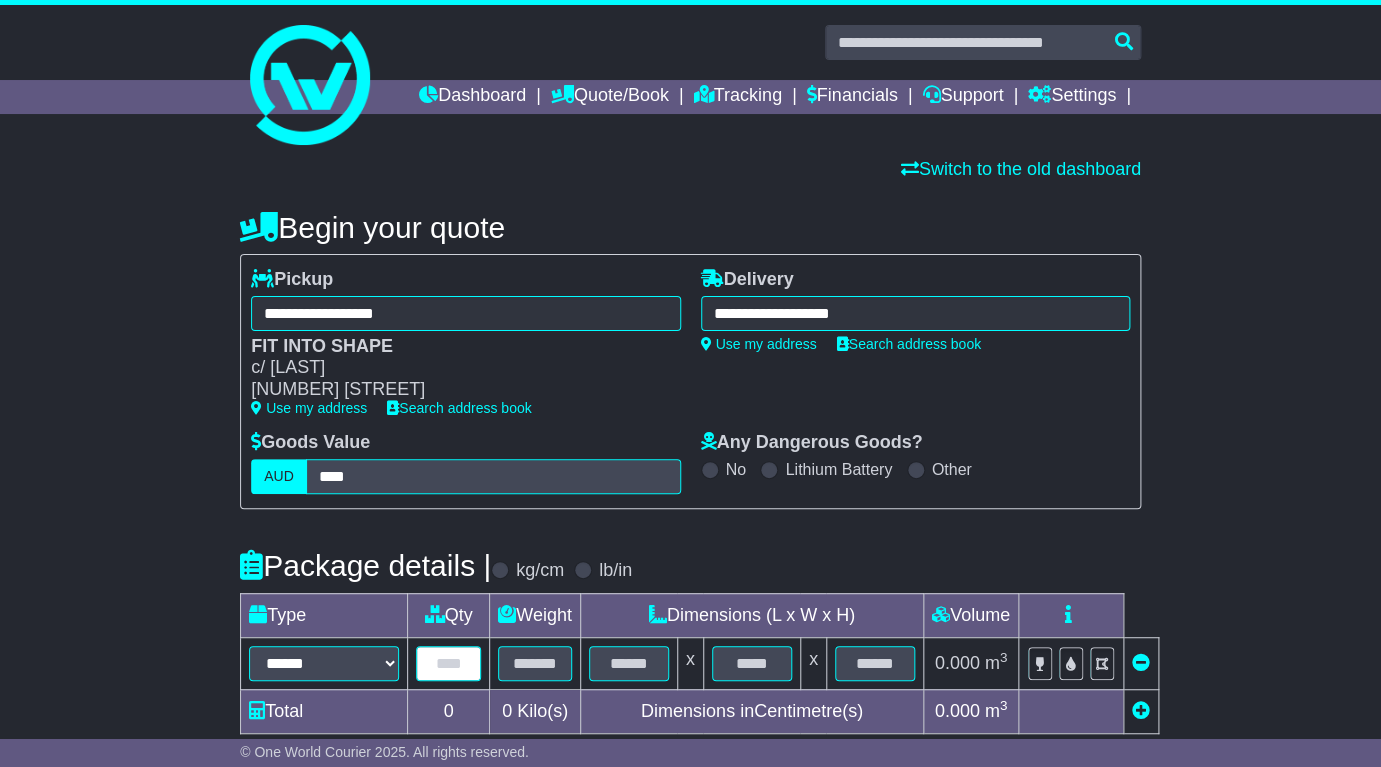 click at bounding box center [448, 663] 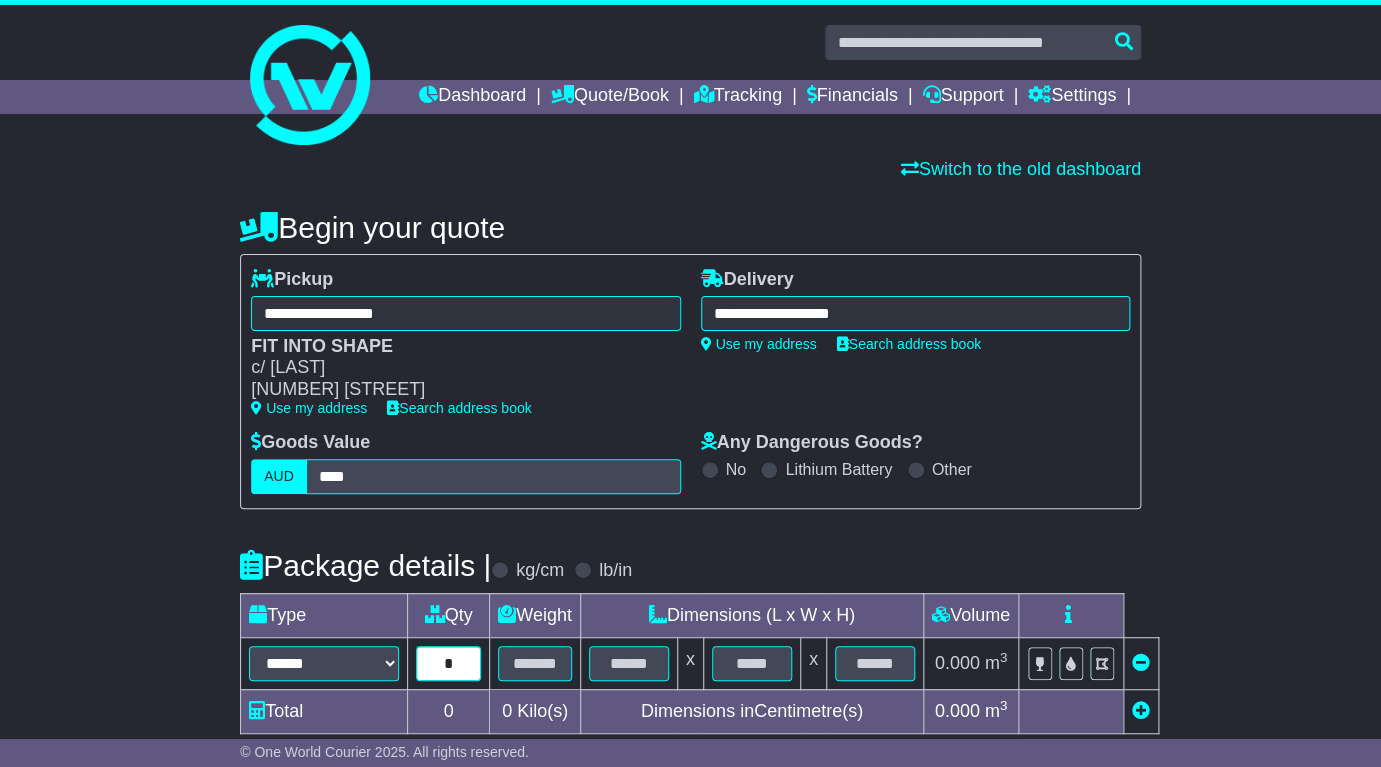 type on "*" 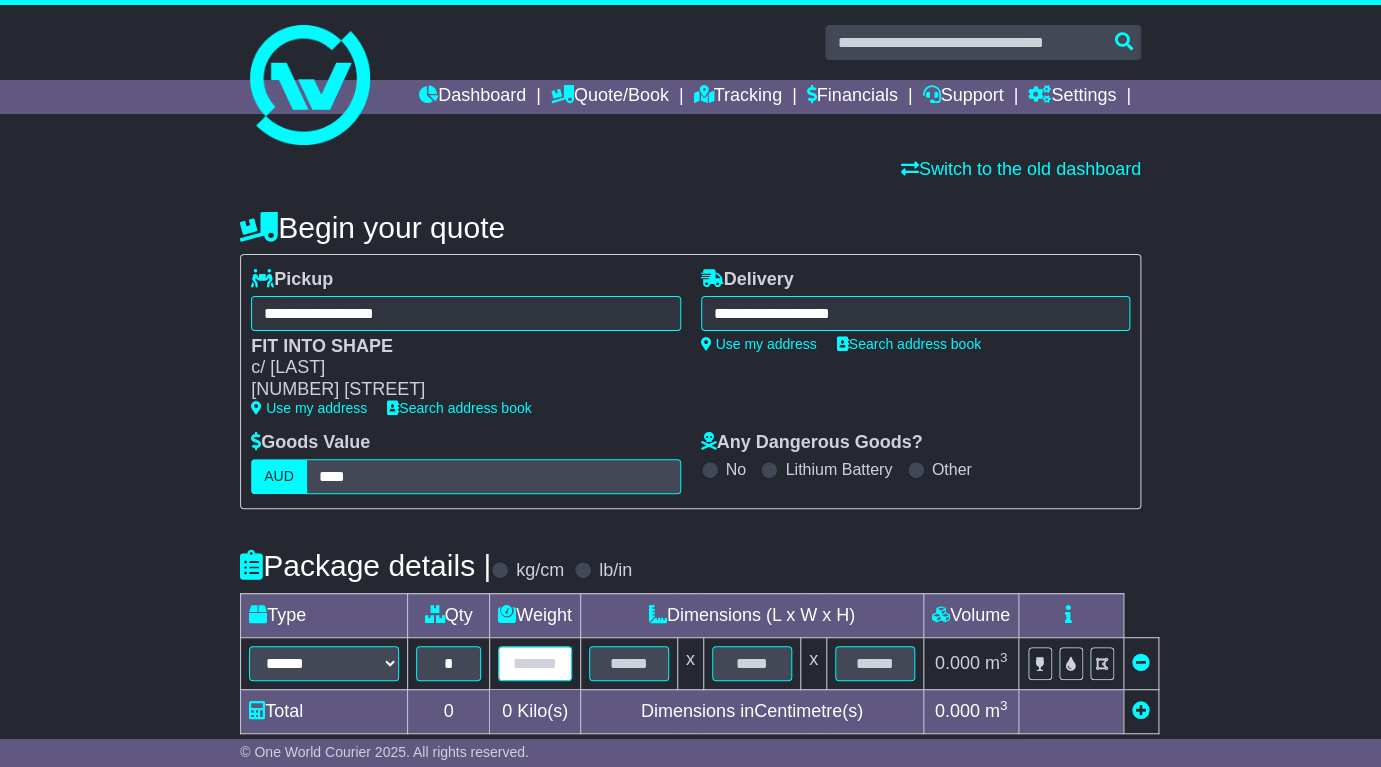 click at bounding box center (535, 663) 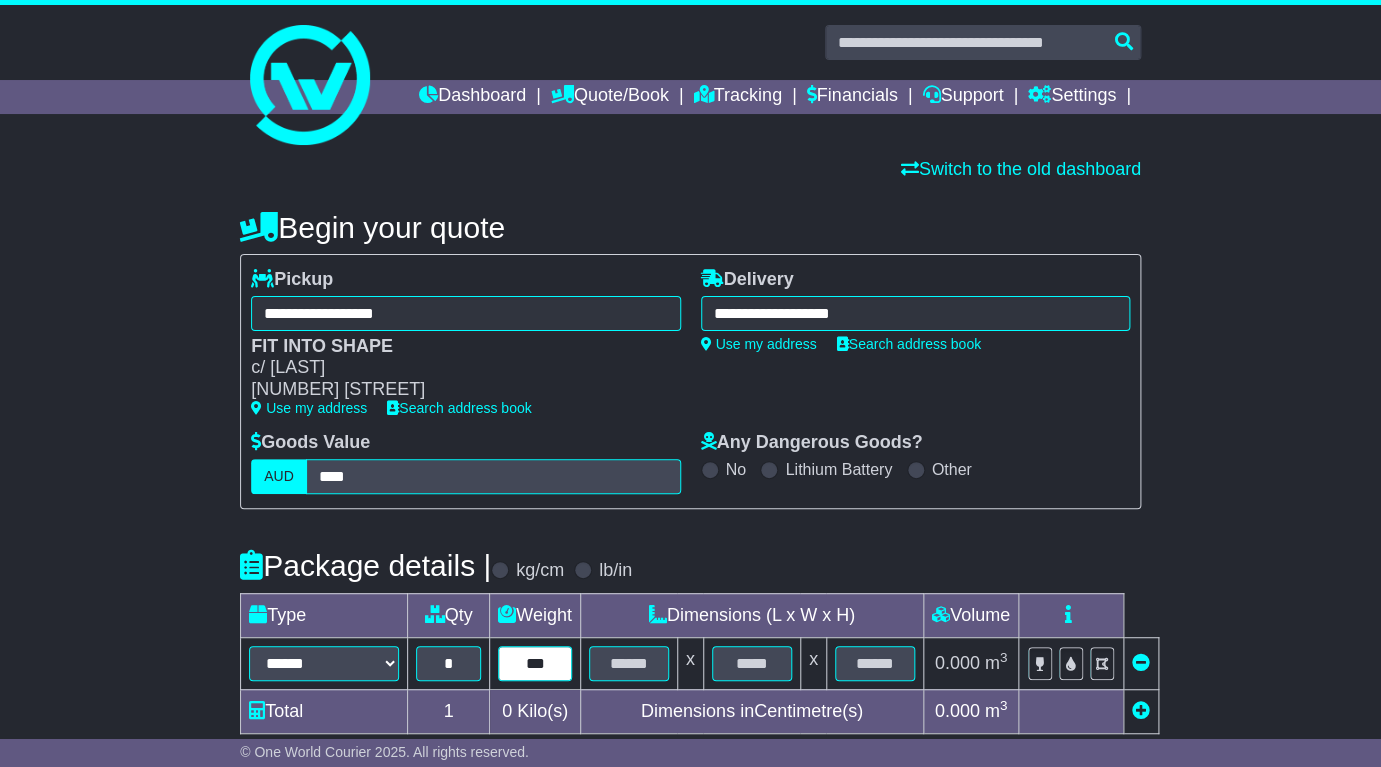 type on "***" 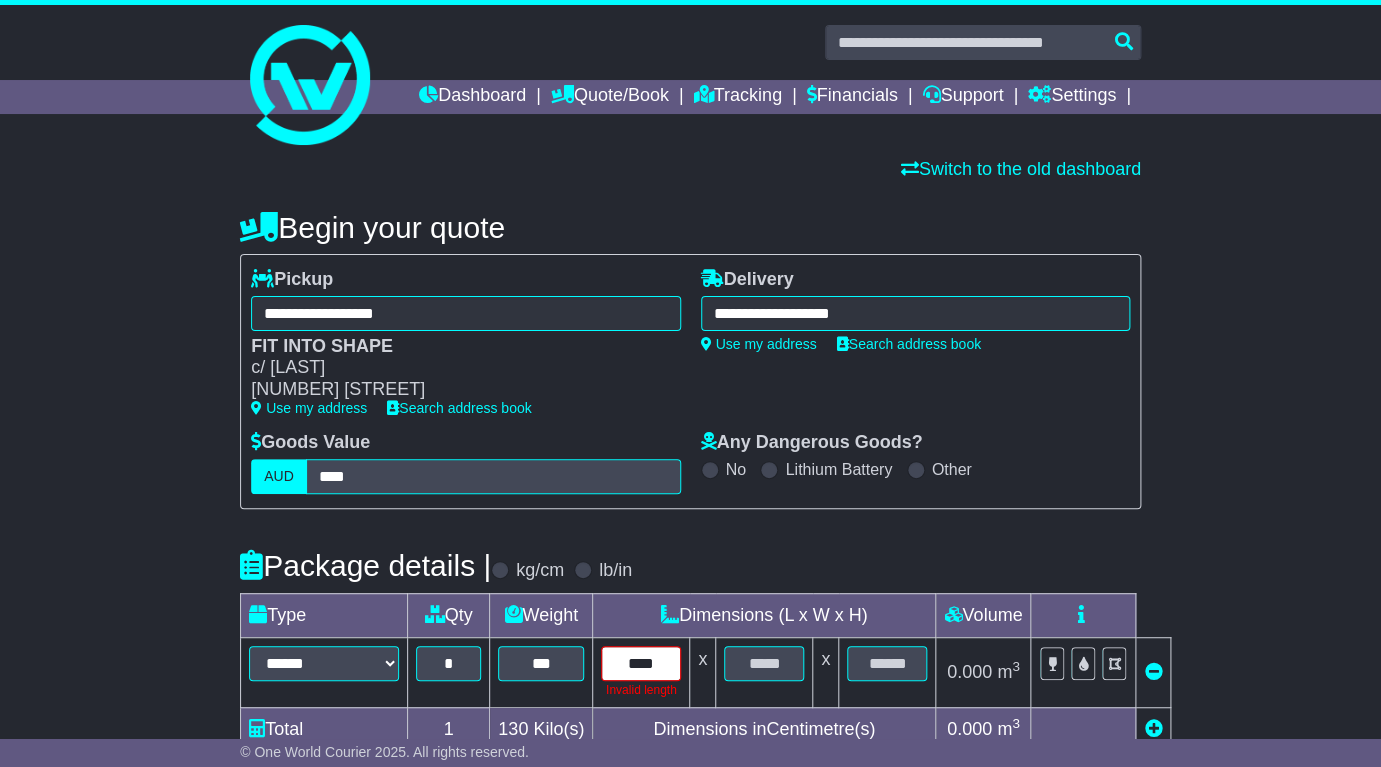 click on "****" at bounding box center (641, 663) 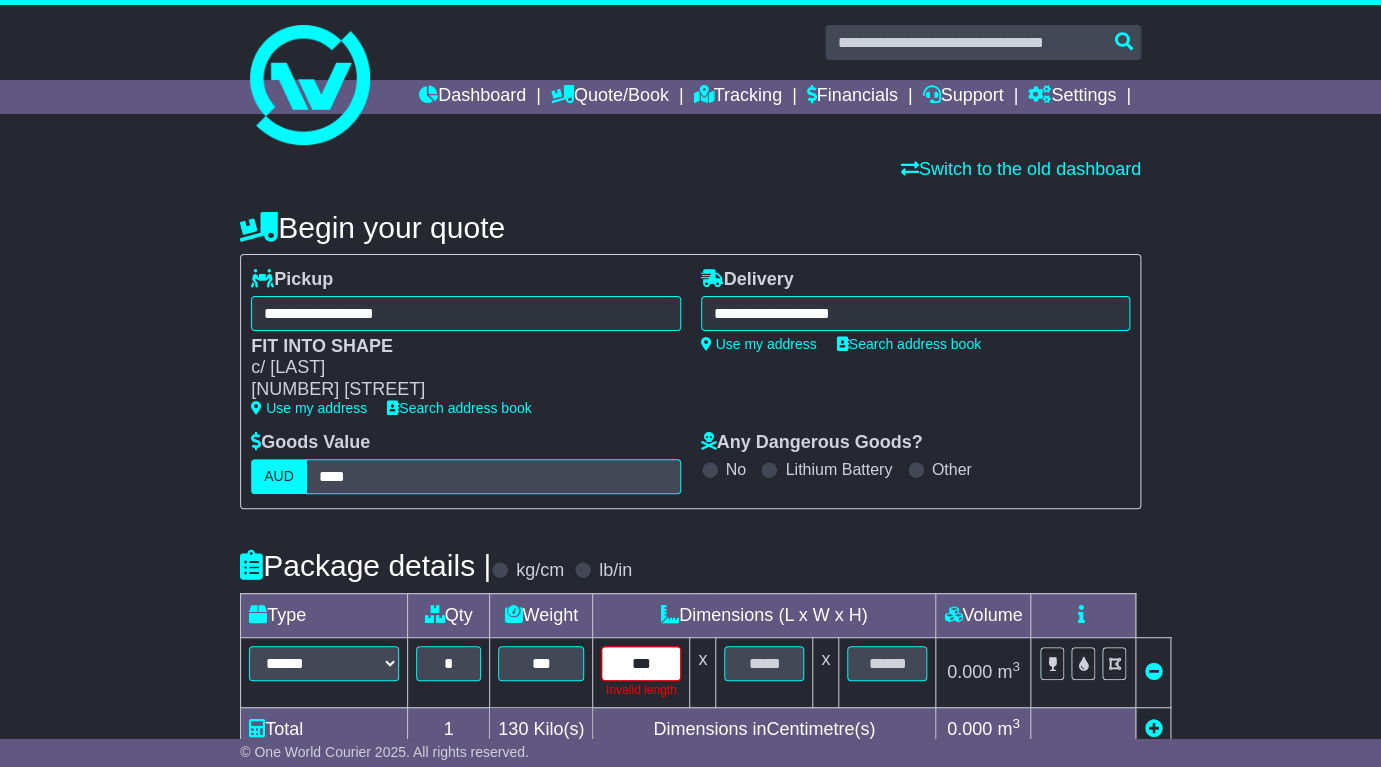 type on "***" 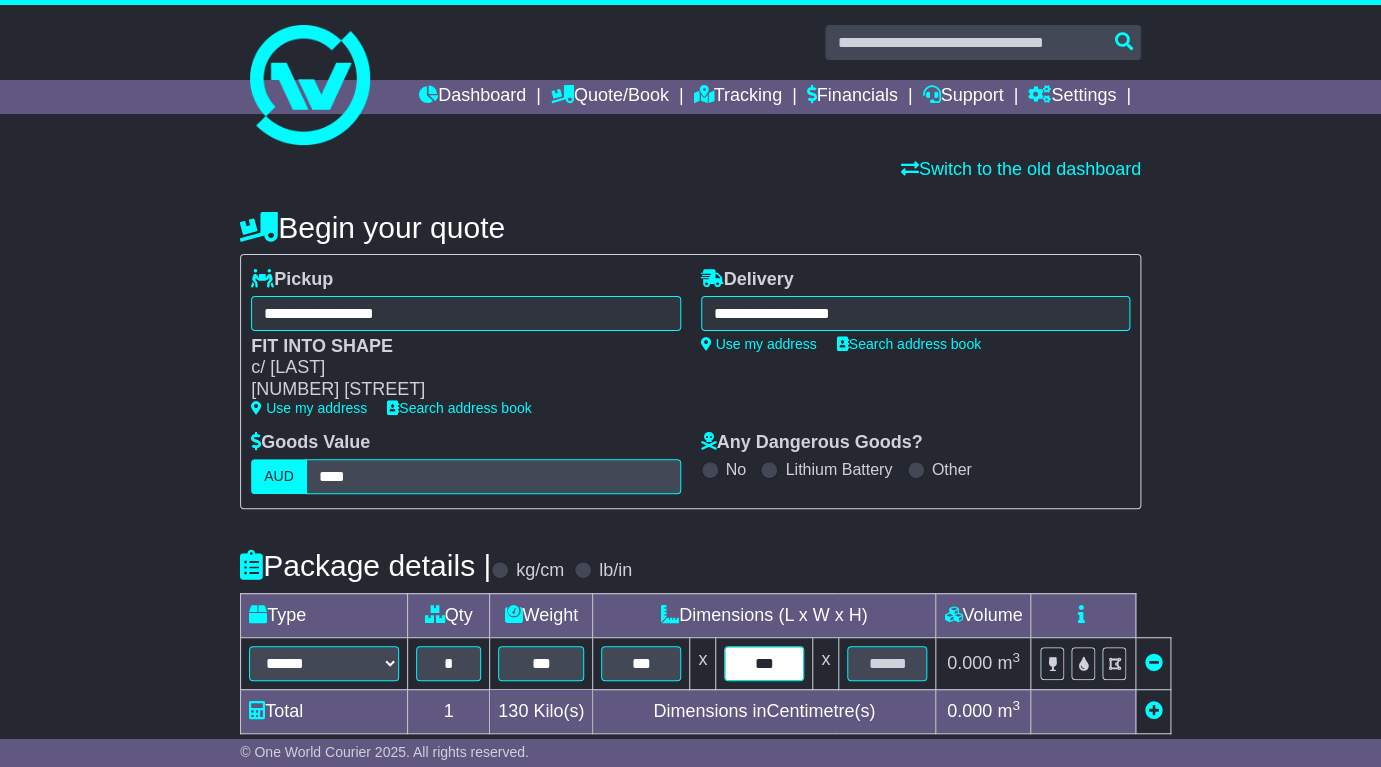 type on "***" 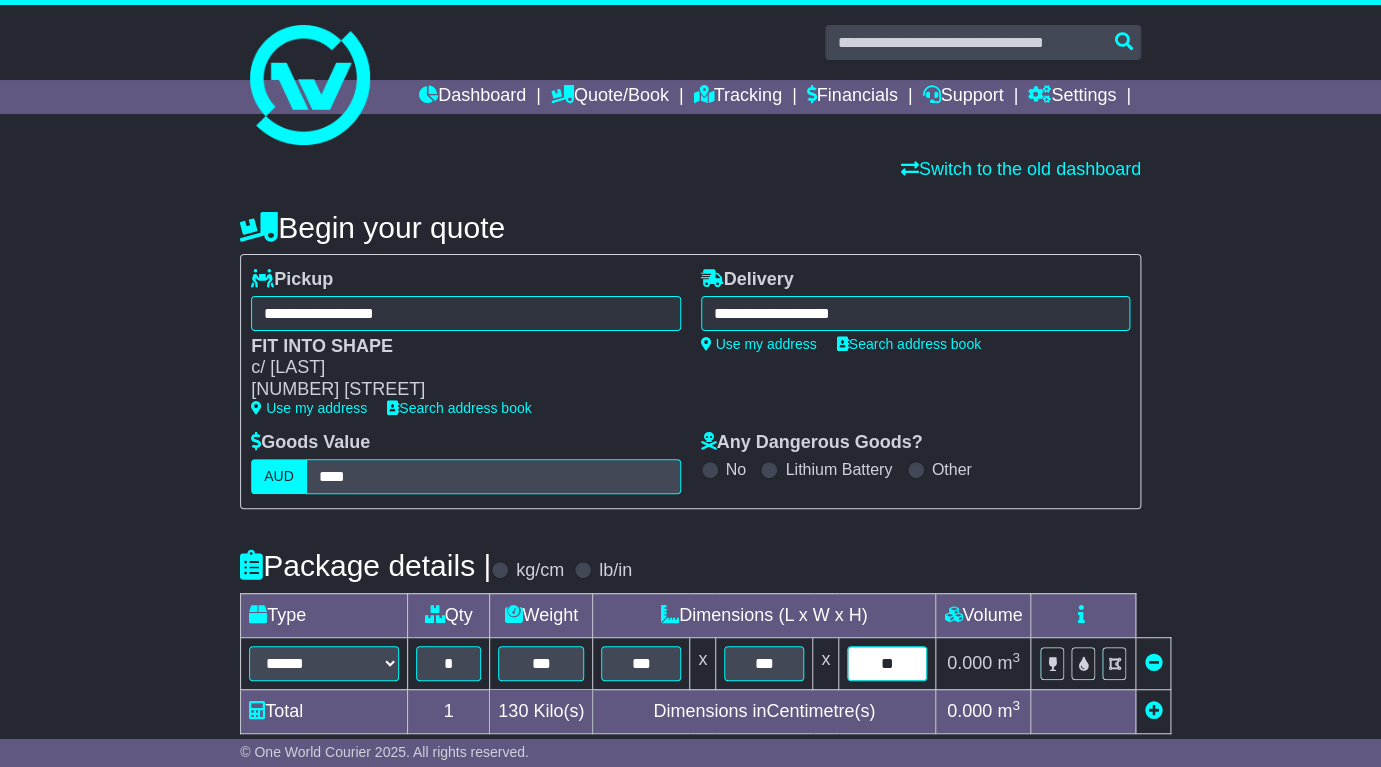 type on "**" 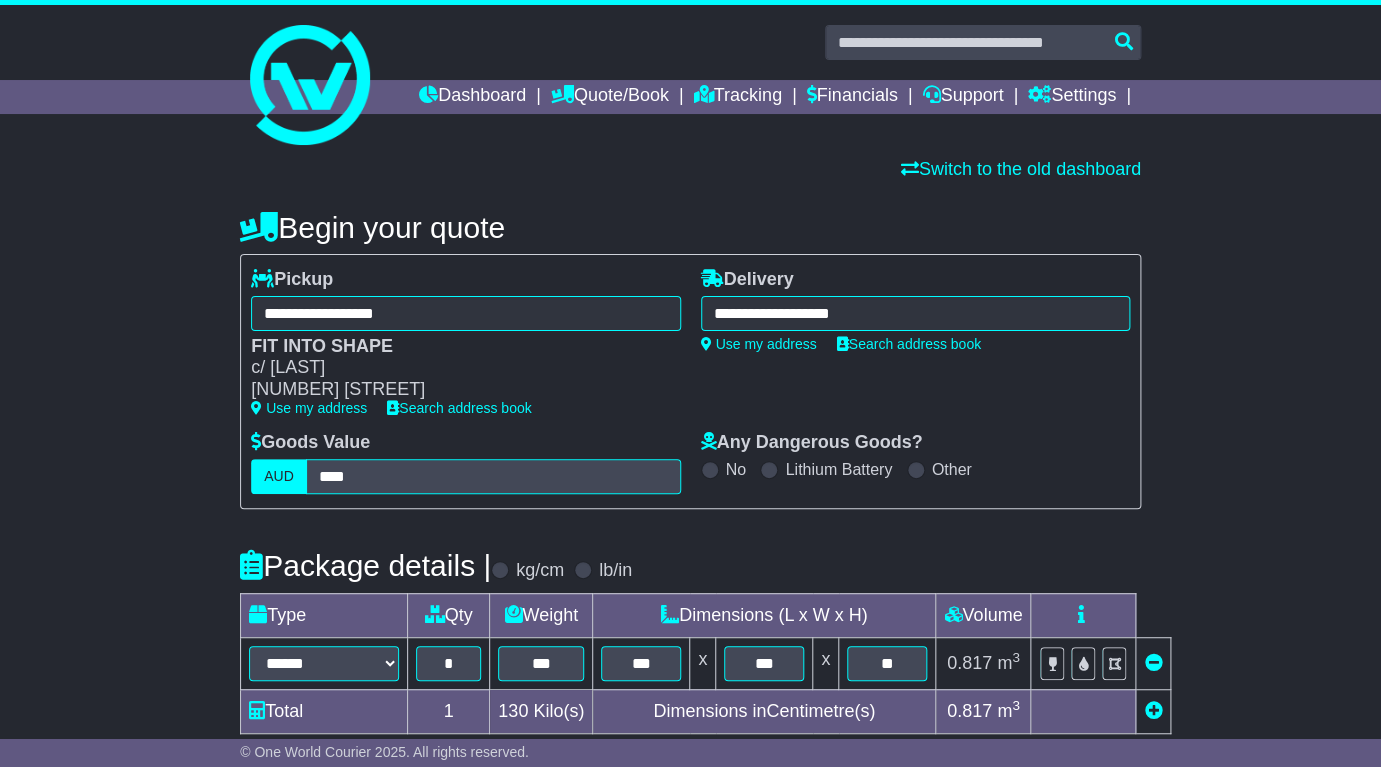 scroll, scrollTop: 749, scrollLeft: 0, axis: vertical 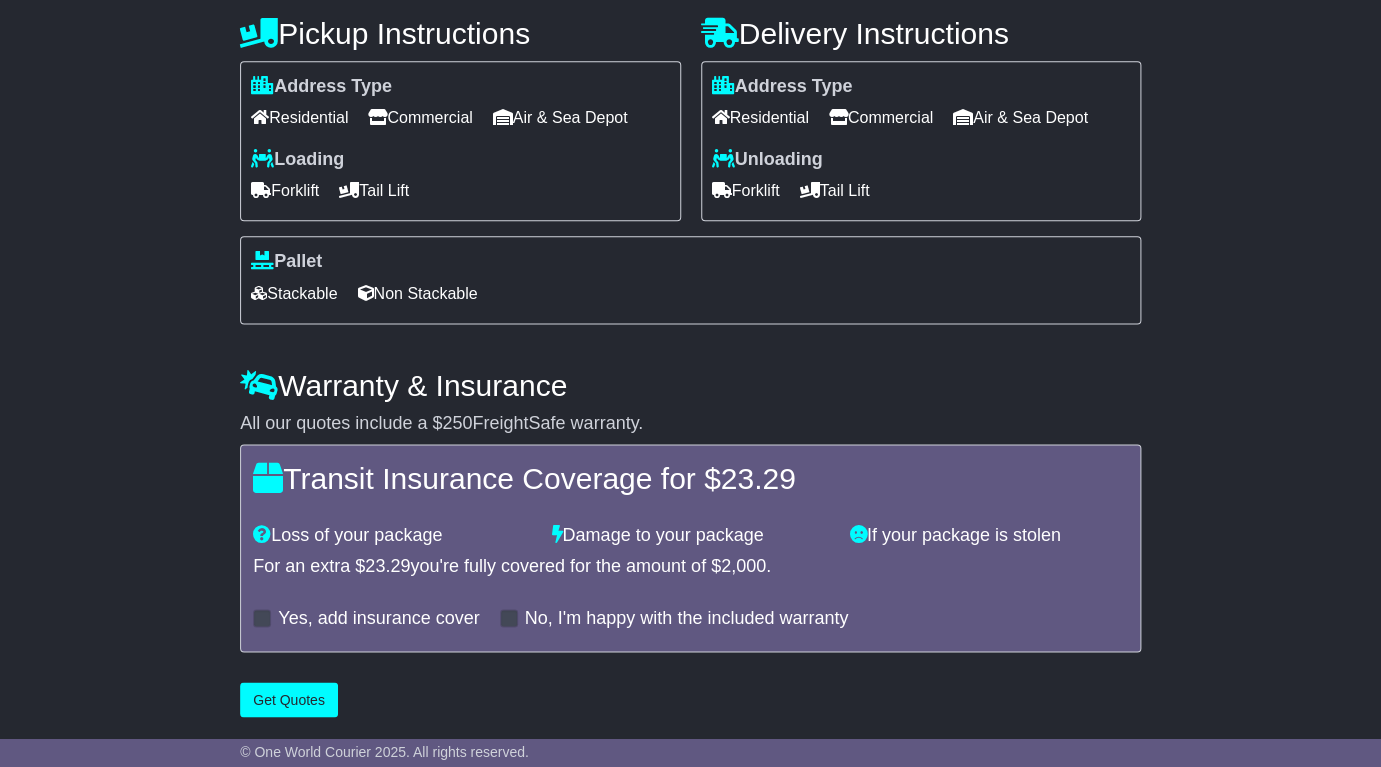 click on "Forklift" at bounding box center (285, 190) 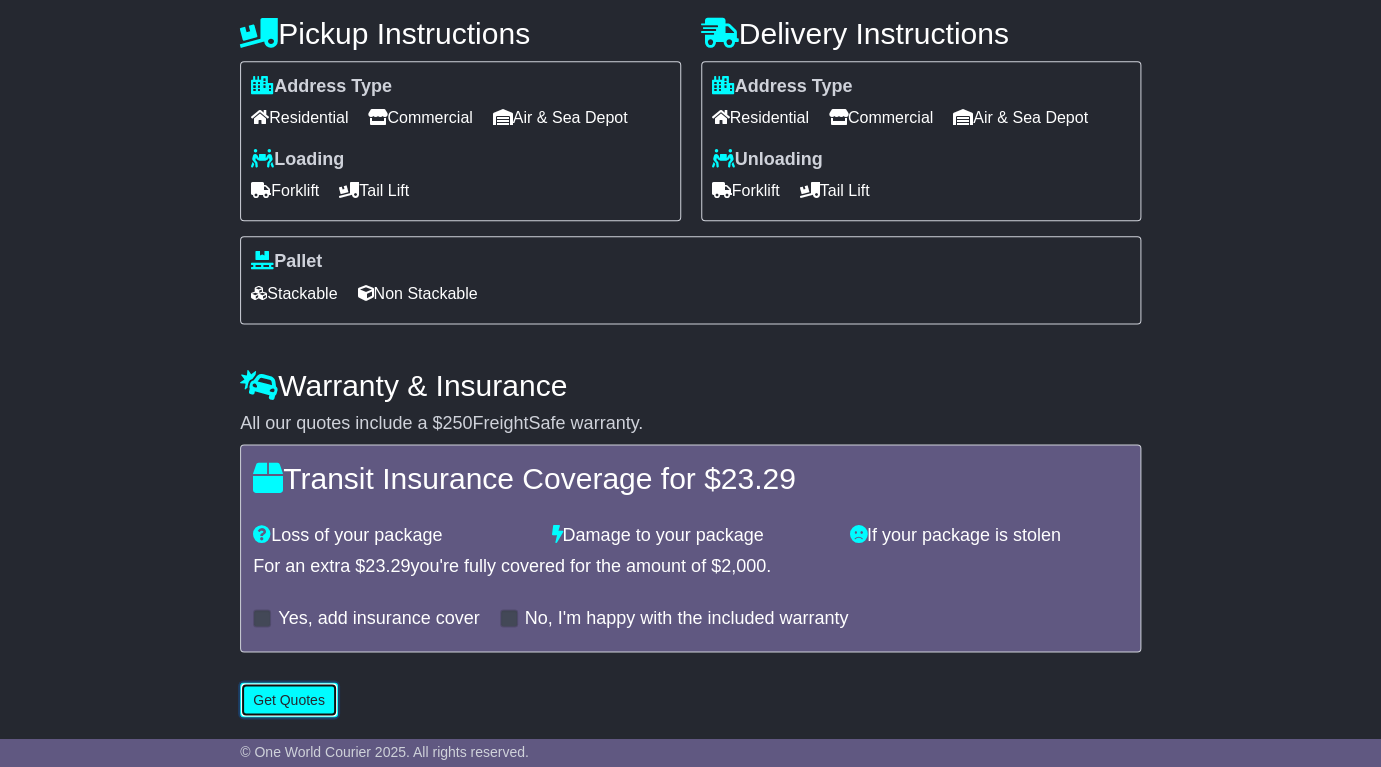 click on "Get Quotes" at bounding box center [289, 699] 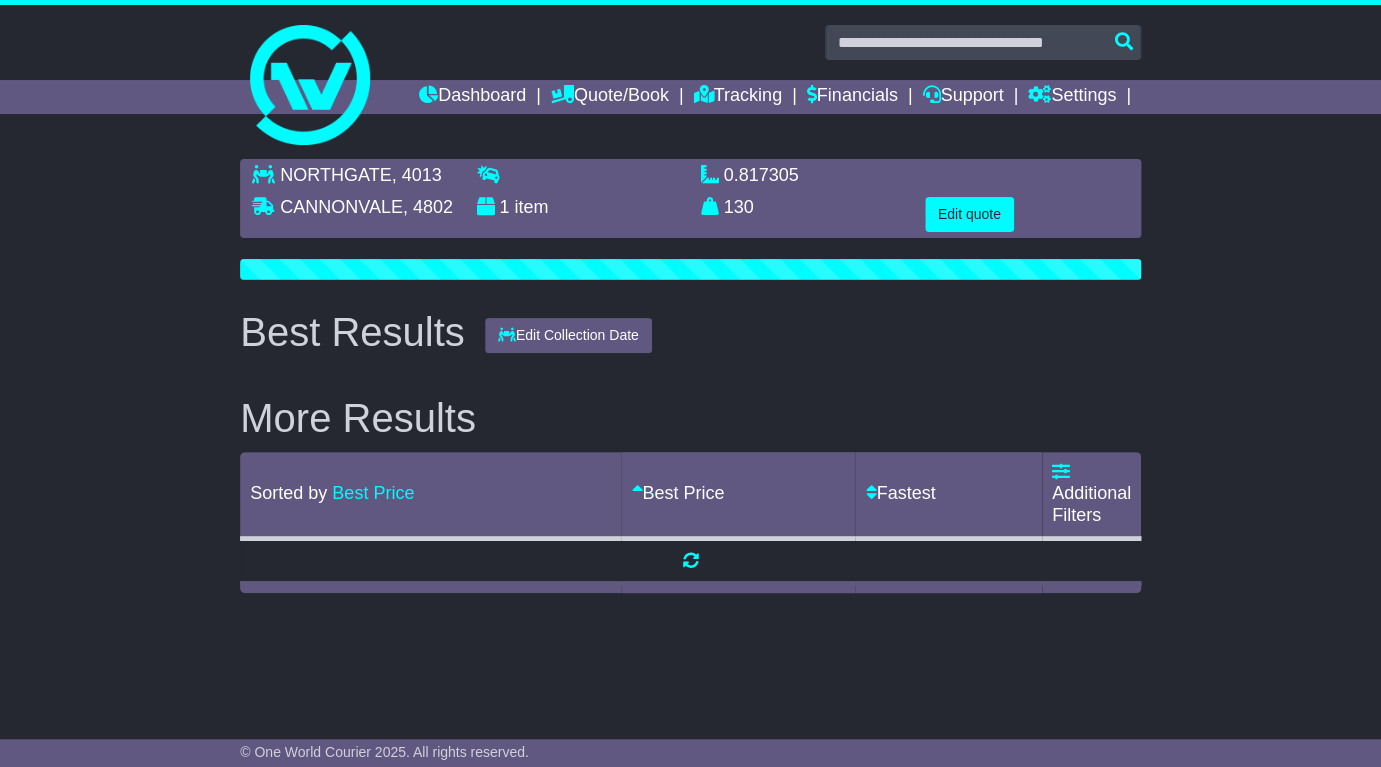 scroll, scrollTop: 0, scrollLeft: 0, axis: both 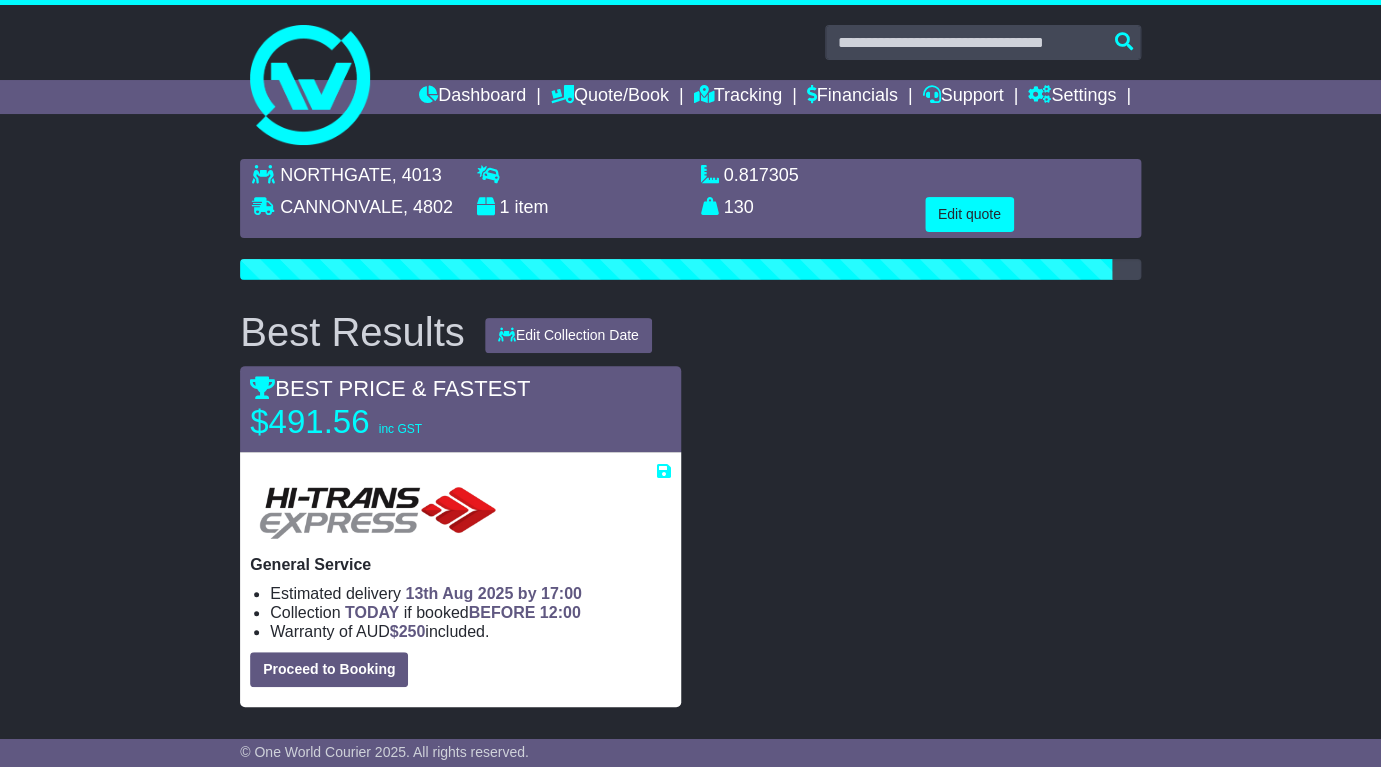 click at bounding box center [921, 536] 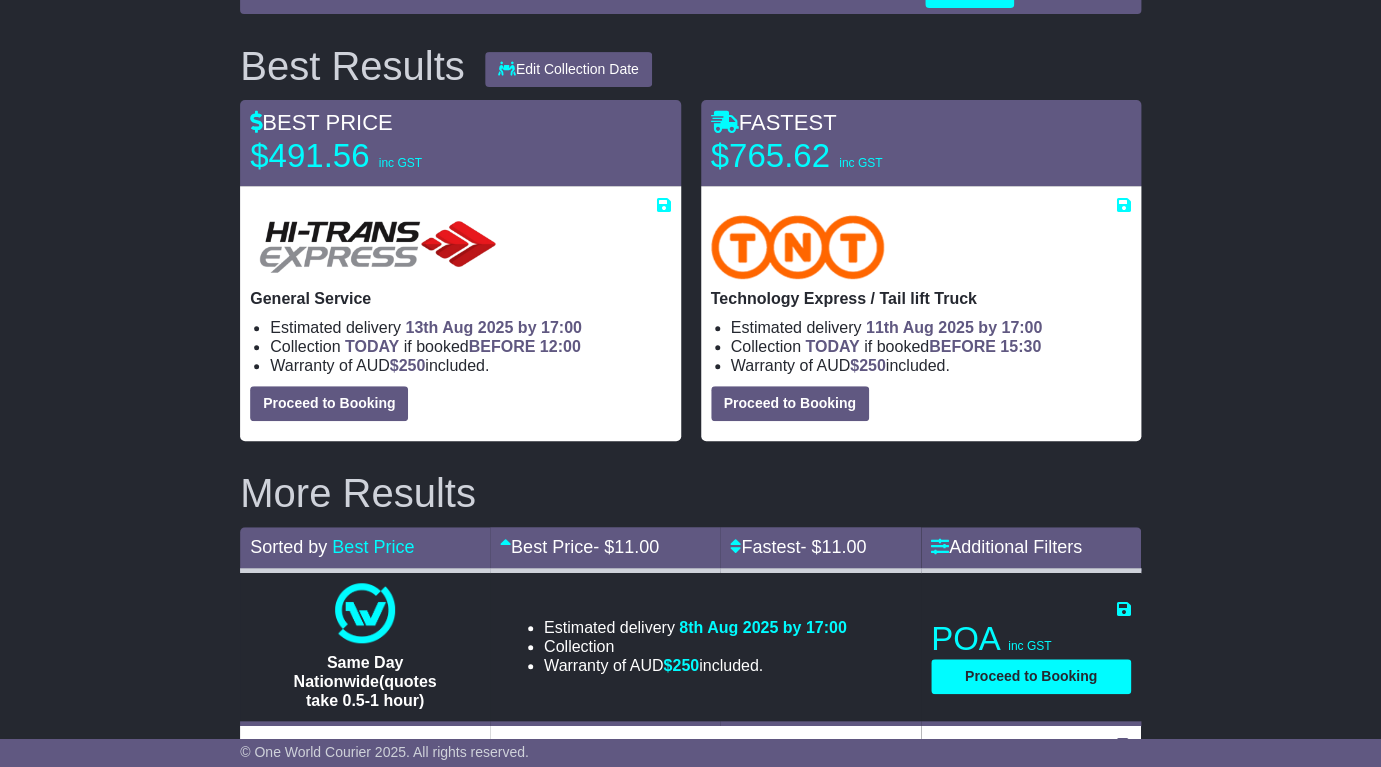 scroll, scrollTop: 0, scrollLeft: 0, axis: both 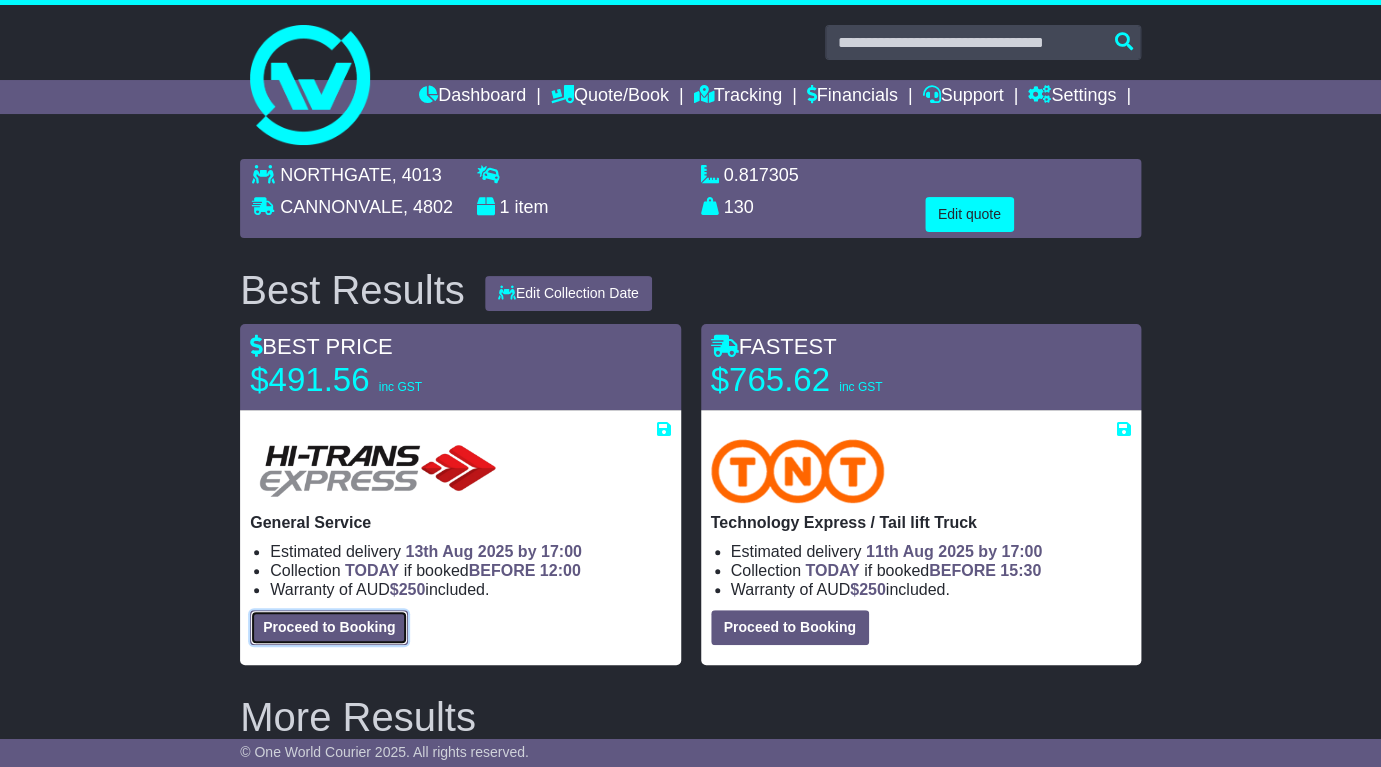 click on "Proceed to Booking" at bounding box center (329, 627) 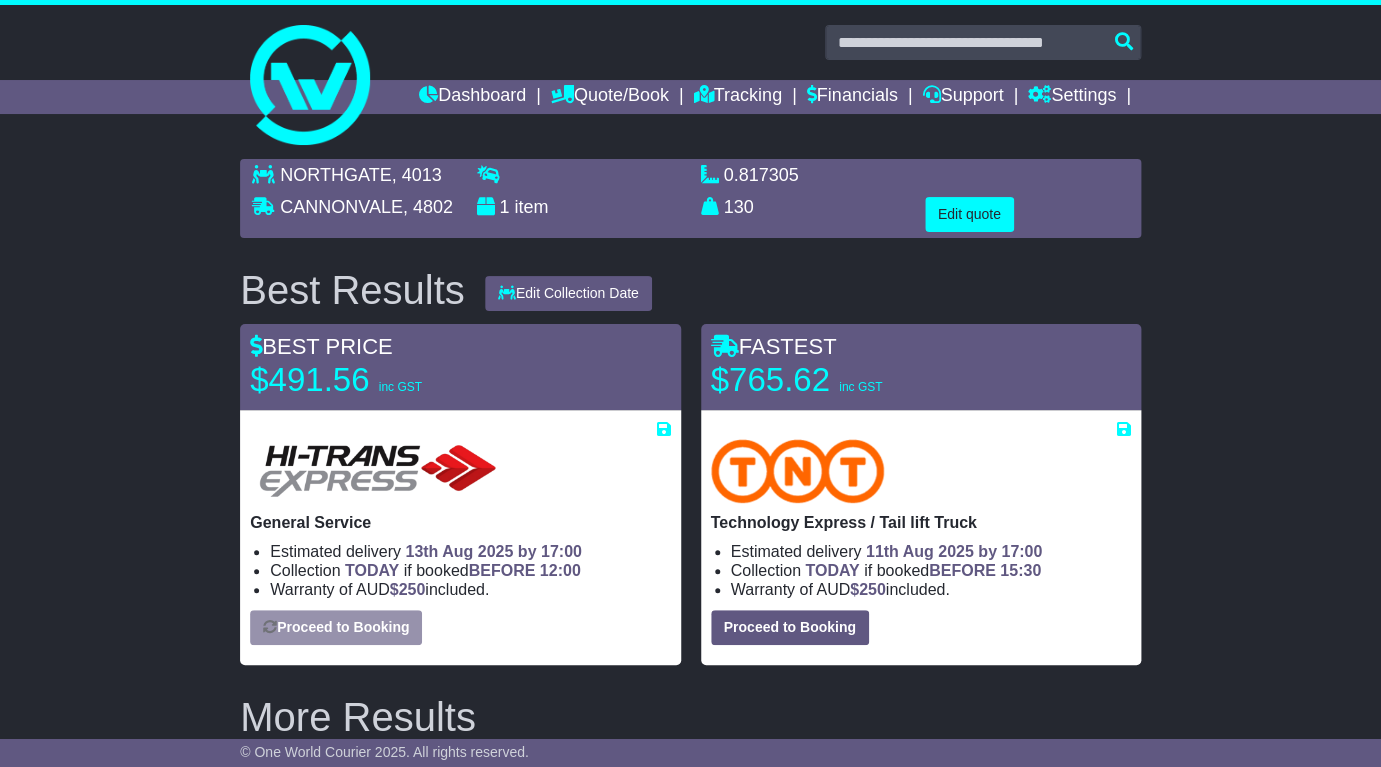 select on "*****" 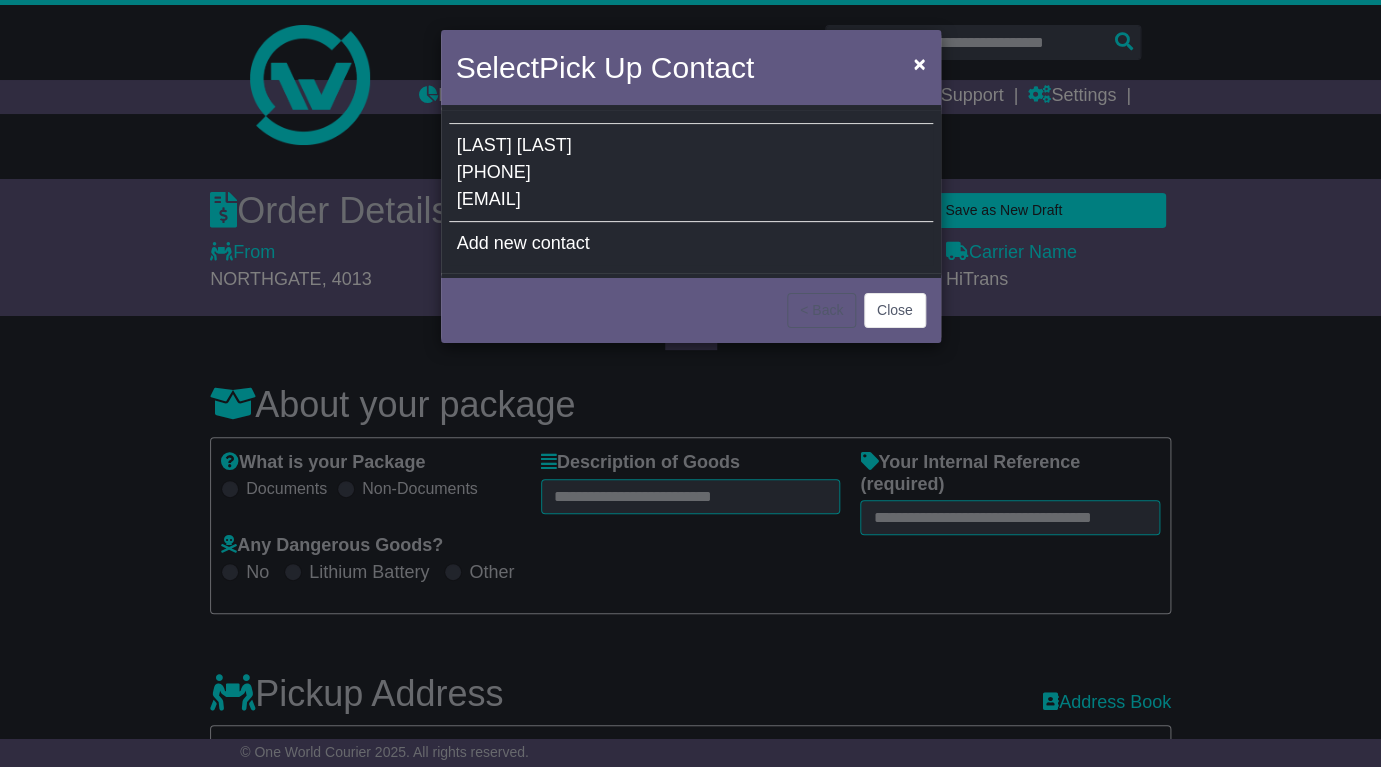 click on "WACKWITZ" at bounding box center [544, 145] 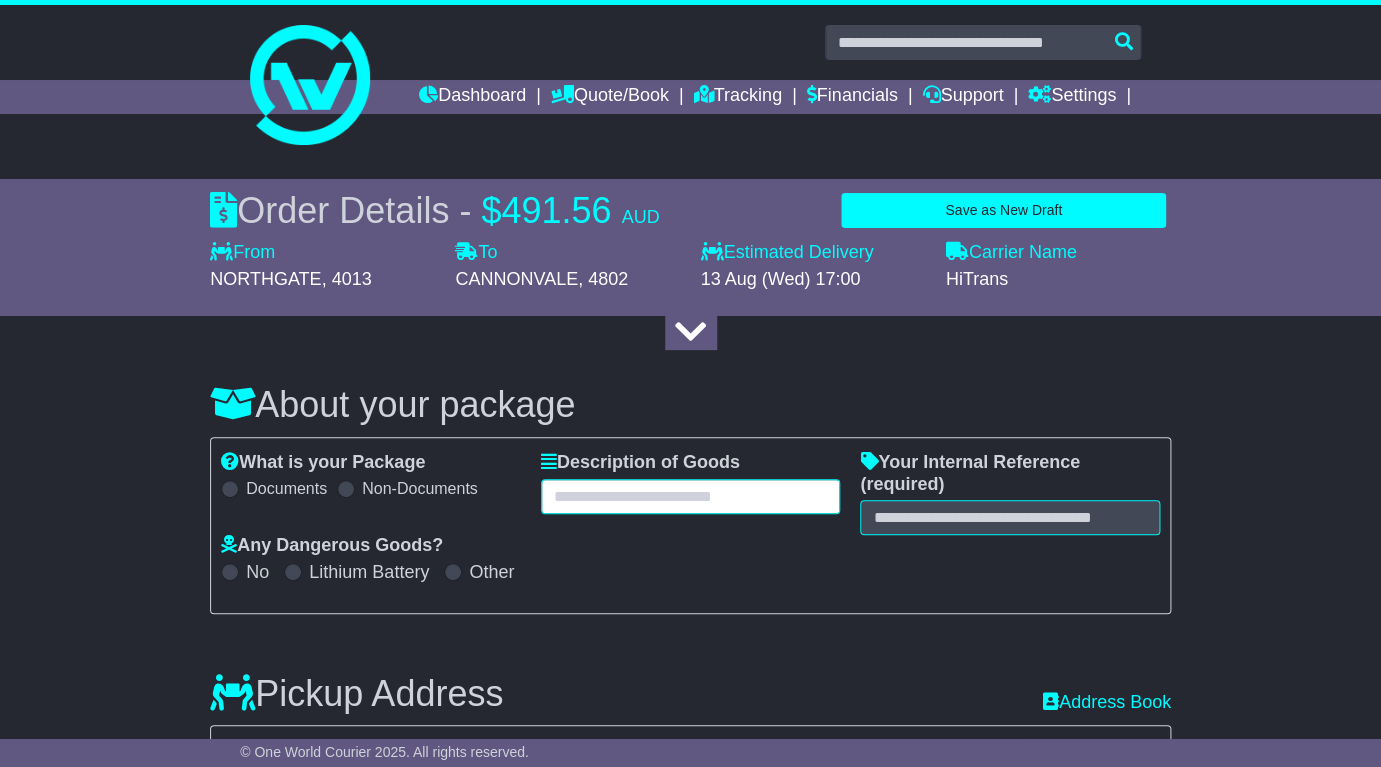 click at bounding box center (691, 496) 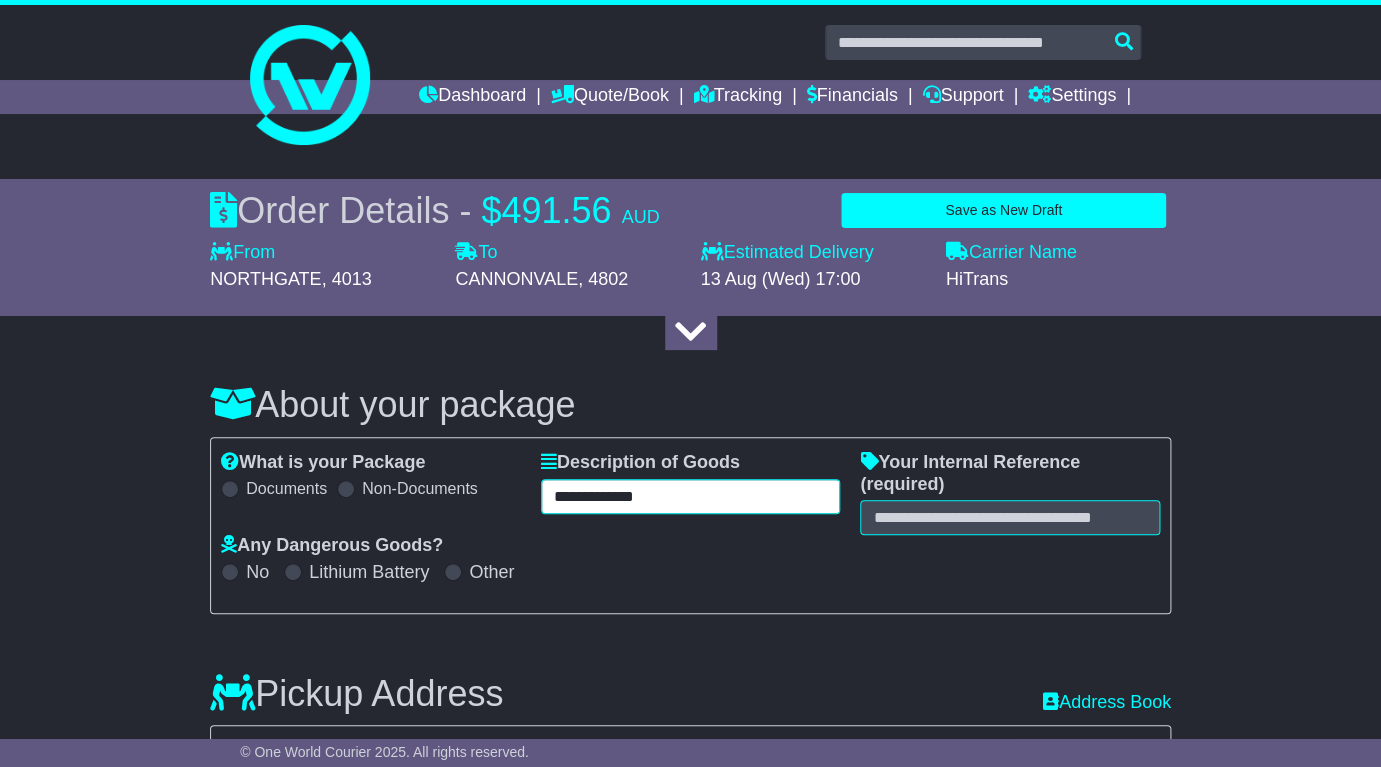 type on "**********" 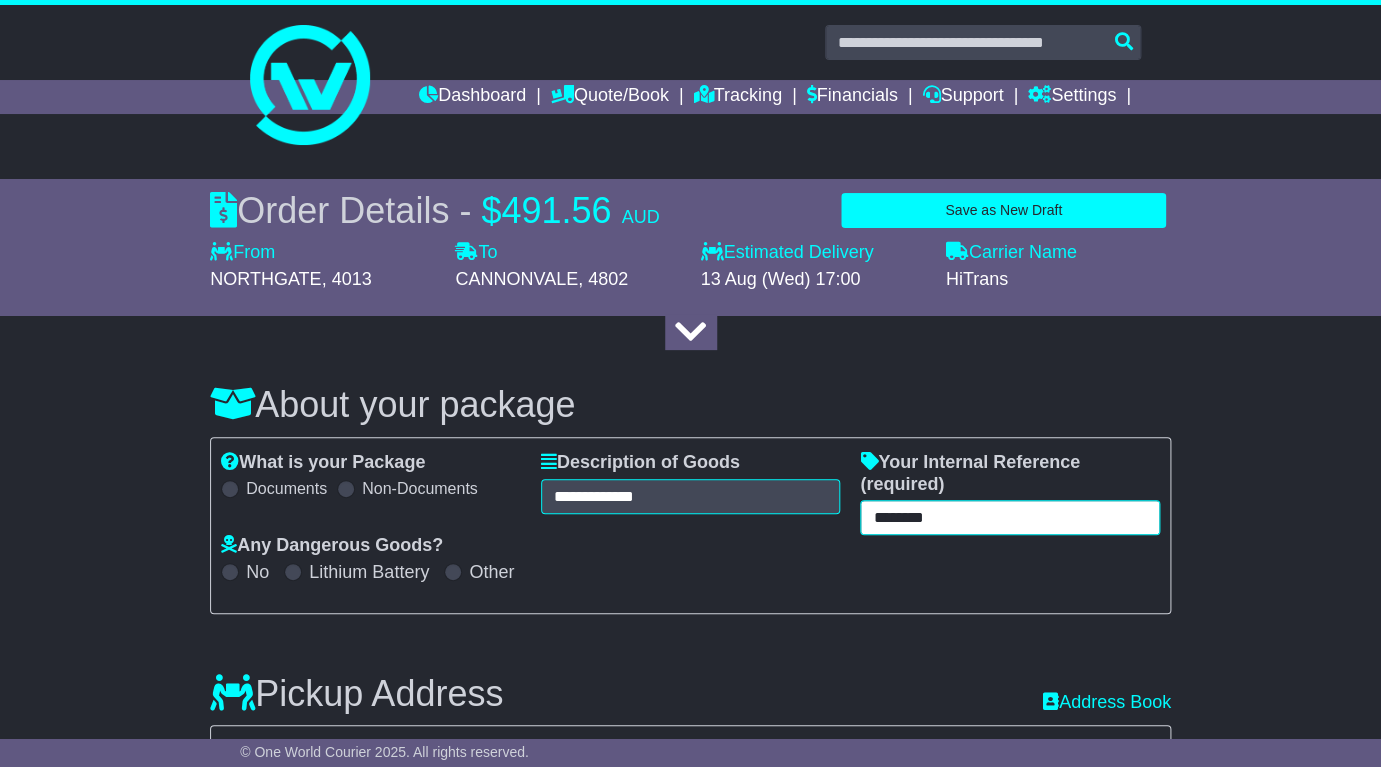 type on "********" 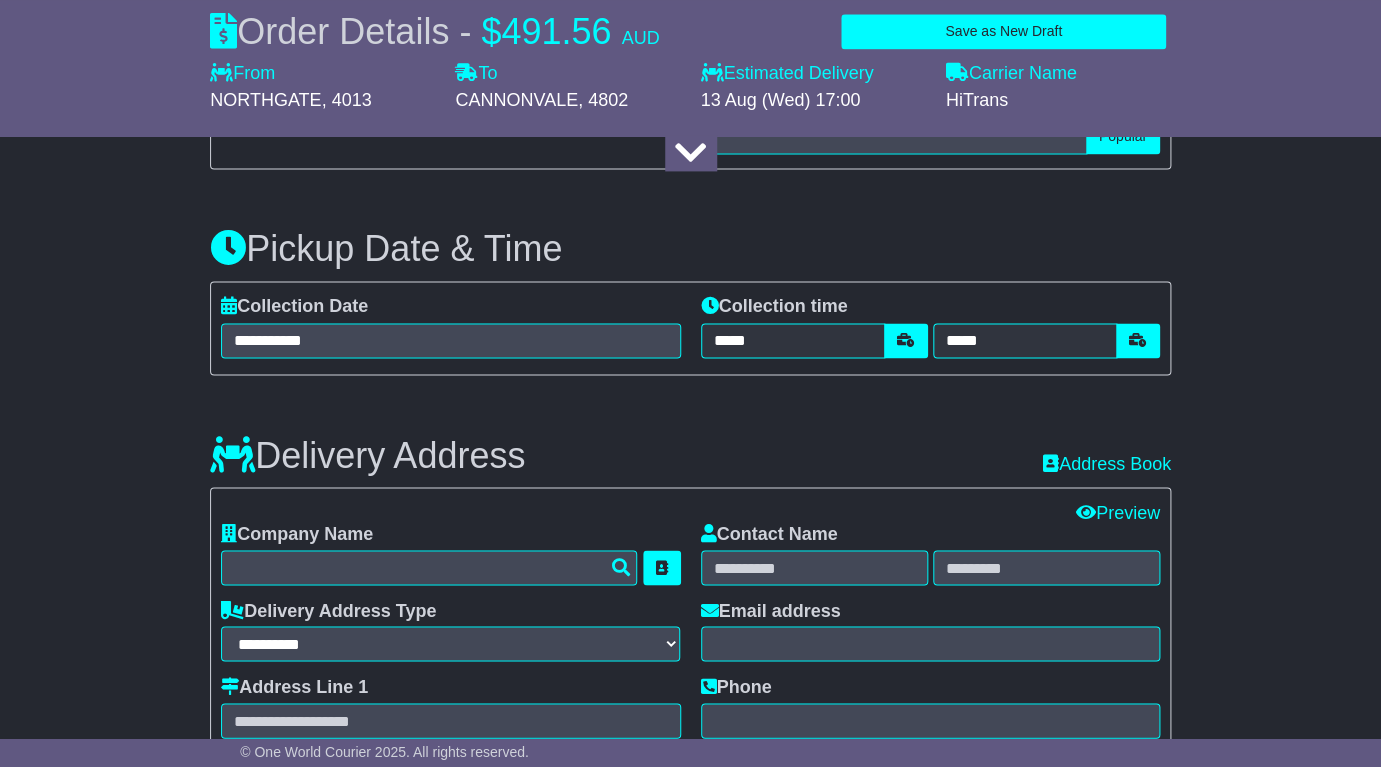 scroll, scrollTop: 1000, scrollLeft: 0, axis: vertical 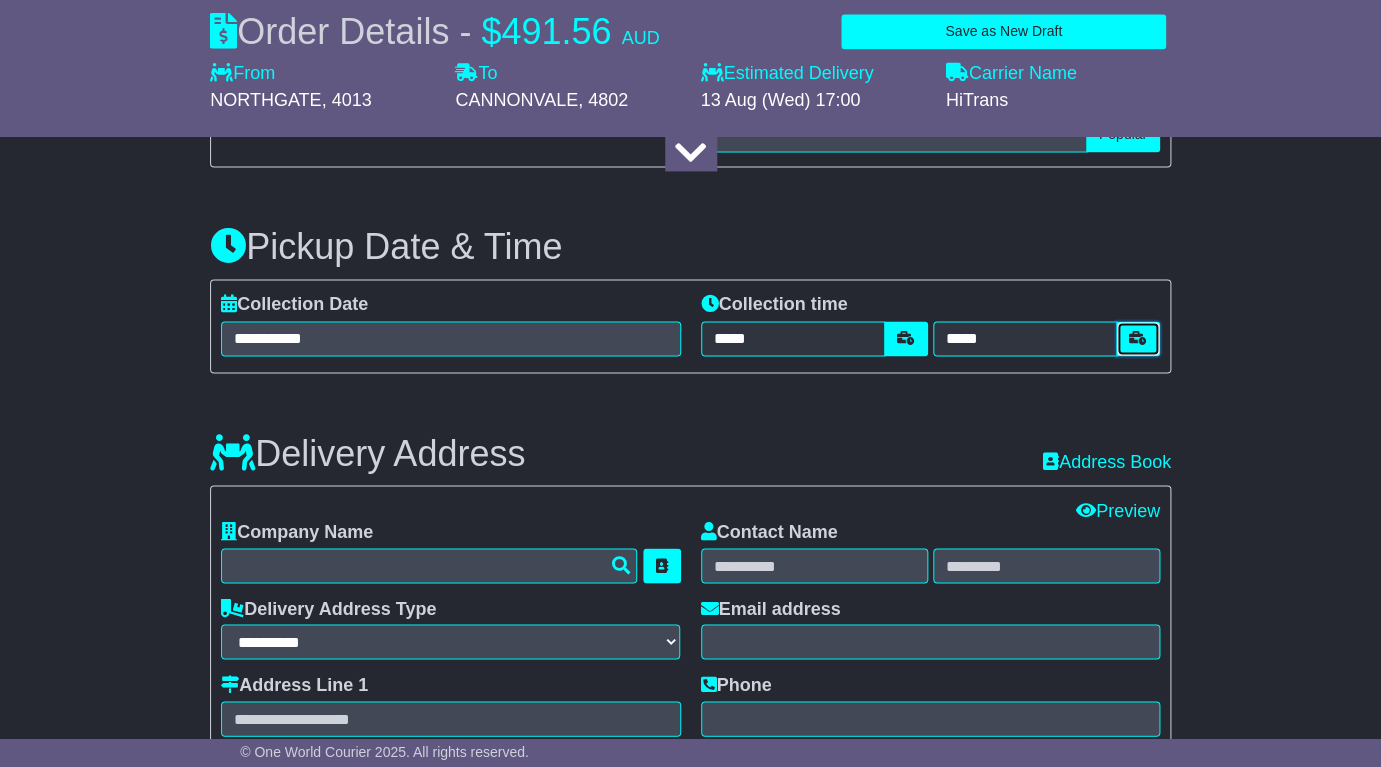 click at bounding box center [1138, 338] 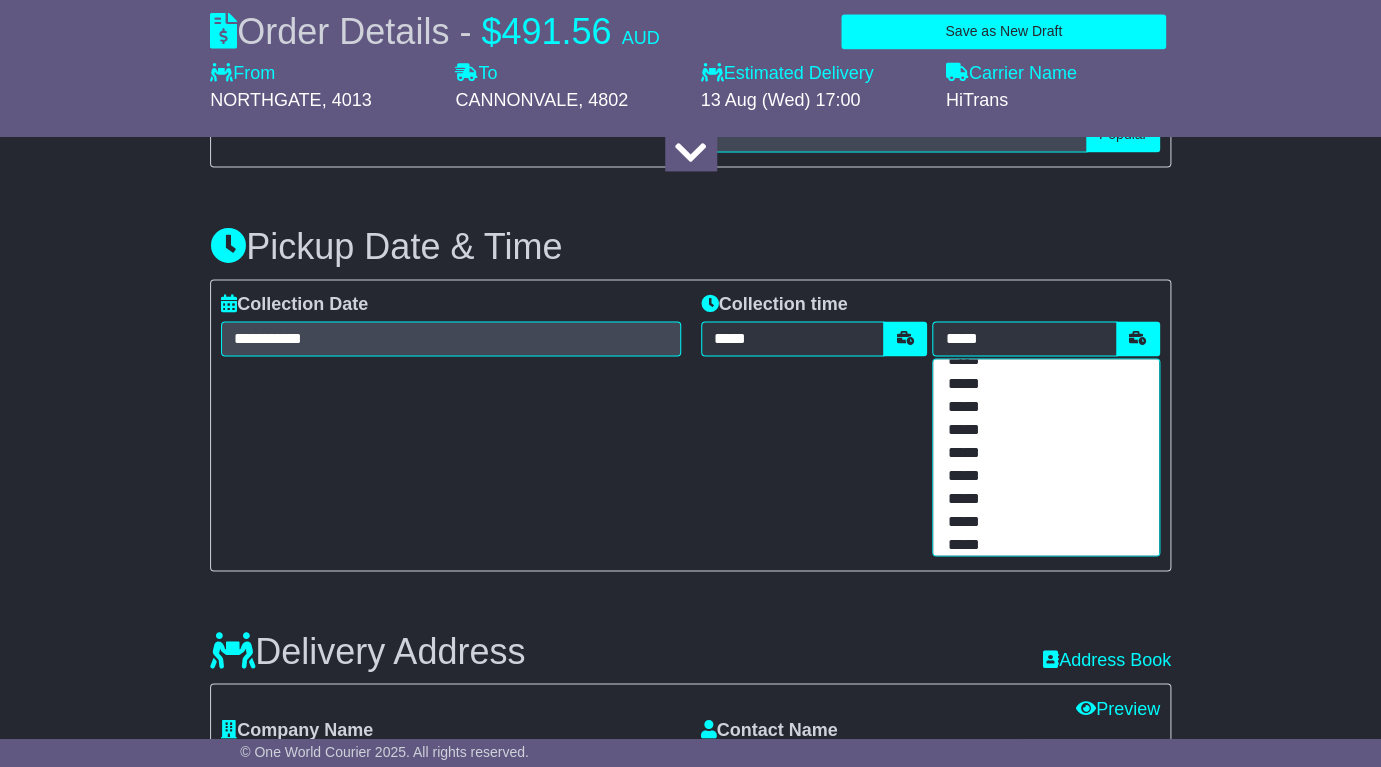 scroll, scrollTop: 224, scrollLeft: 0, axis: vertical 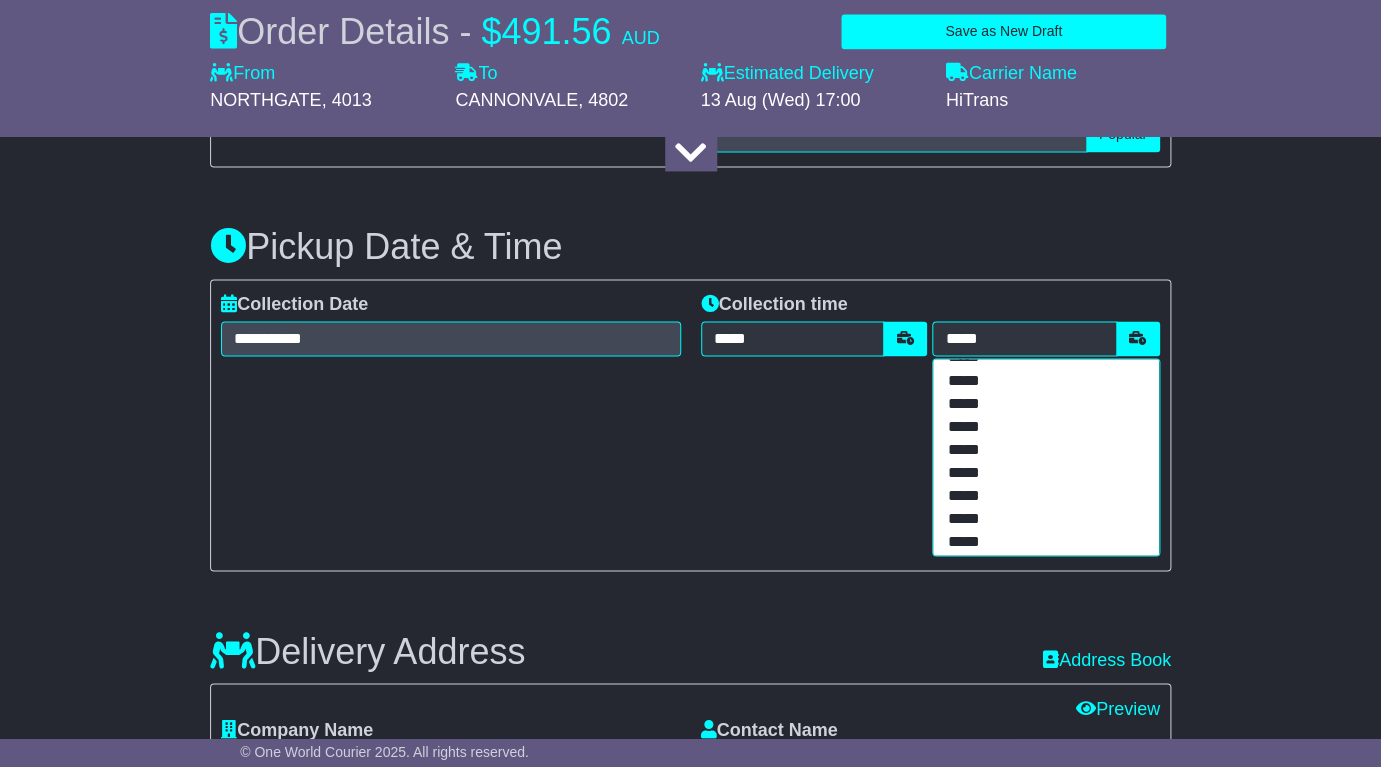 click on "*****" at bounding box center [1045, 497] 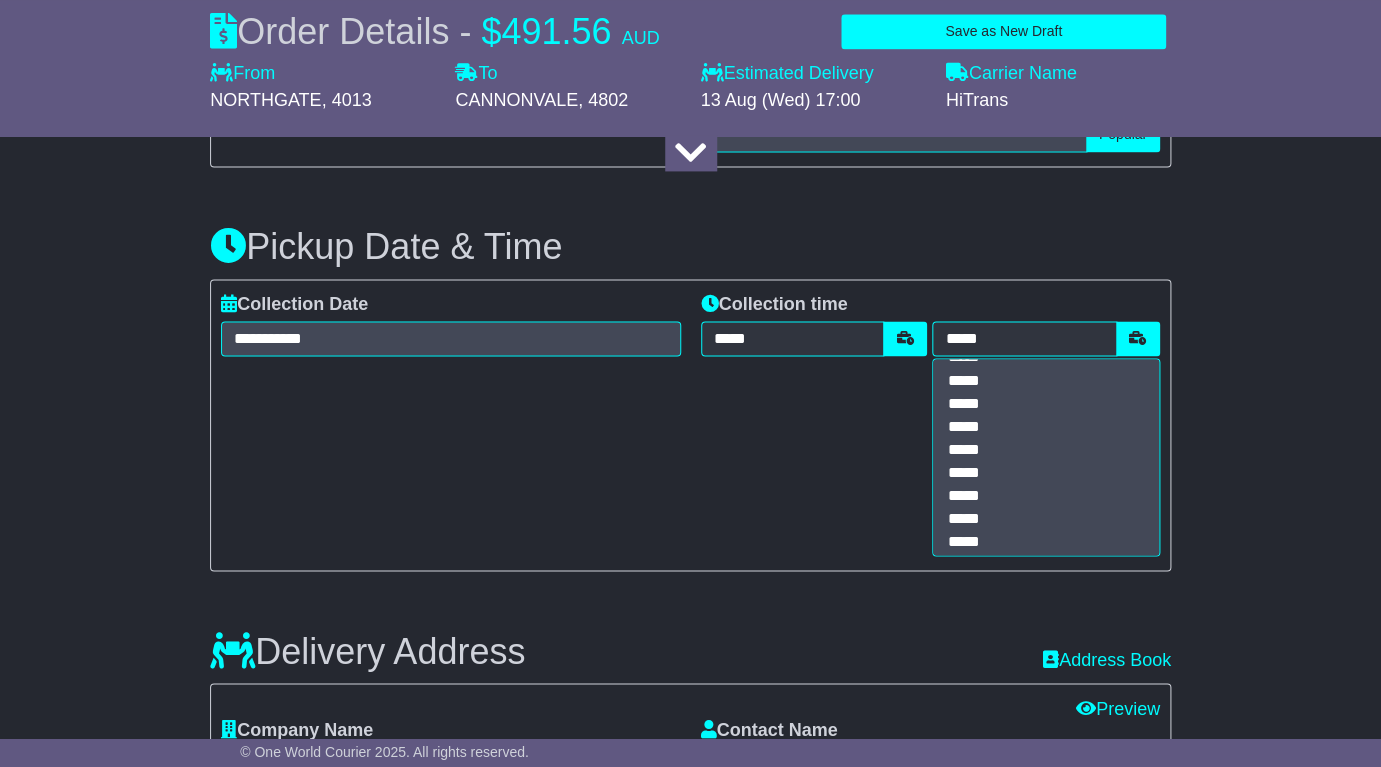 type on "*****" 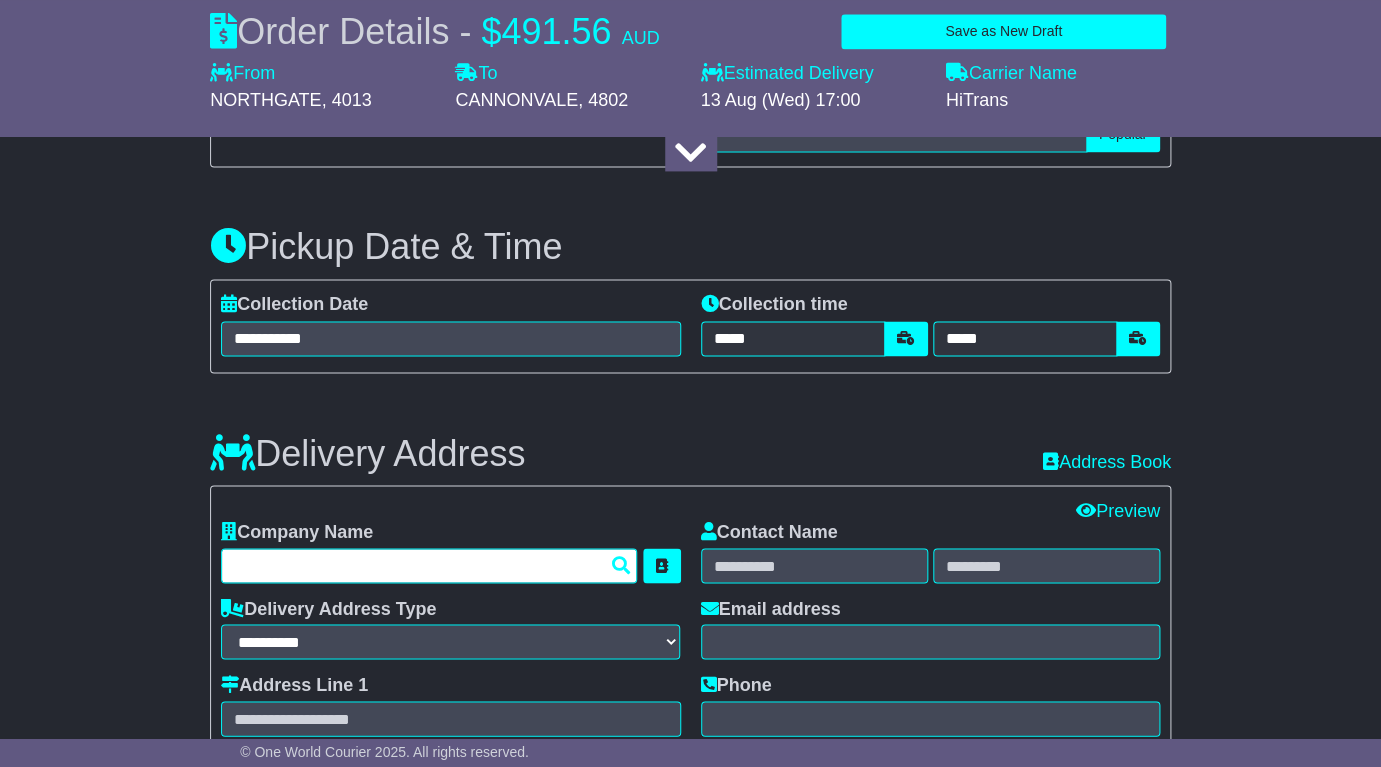 click at bounding box center [429, 565] 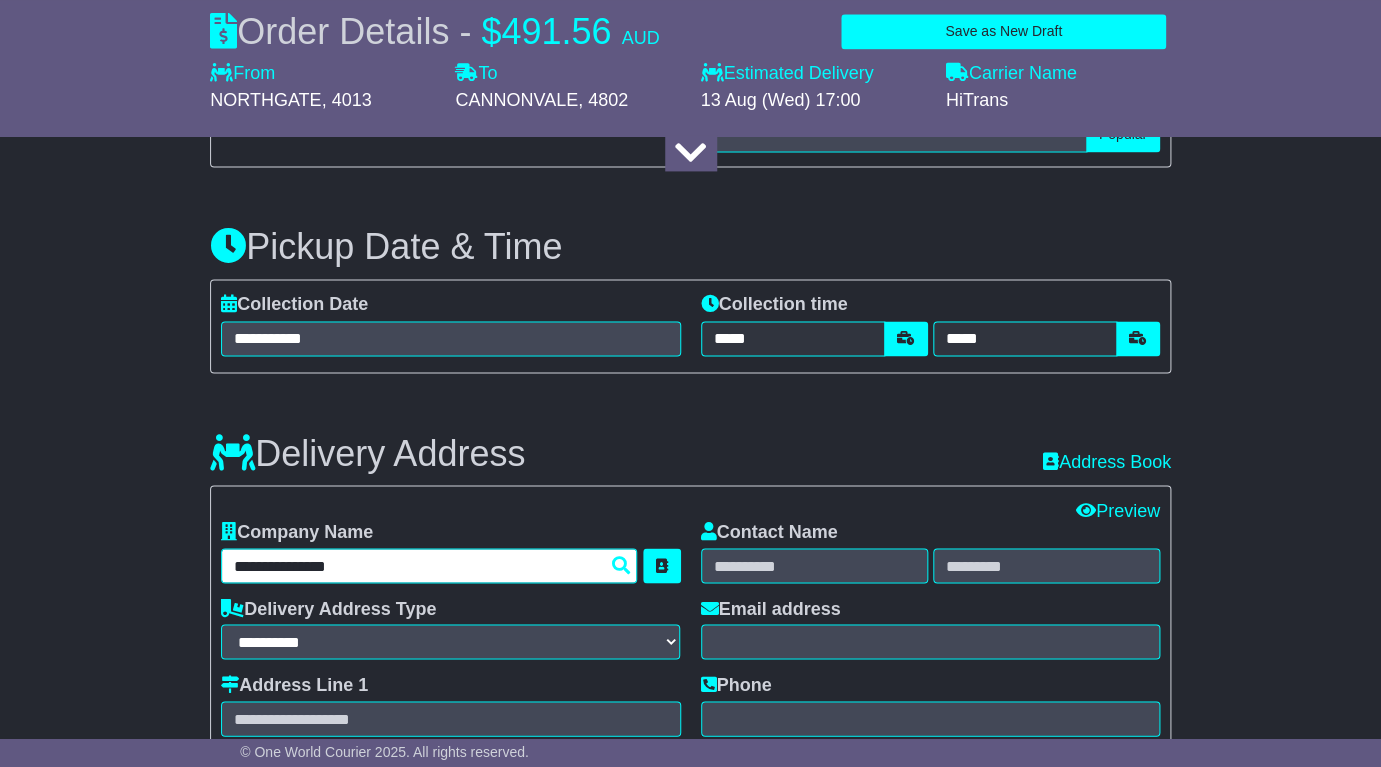 type on "**********" 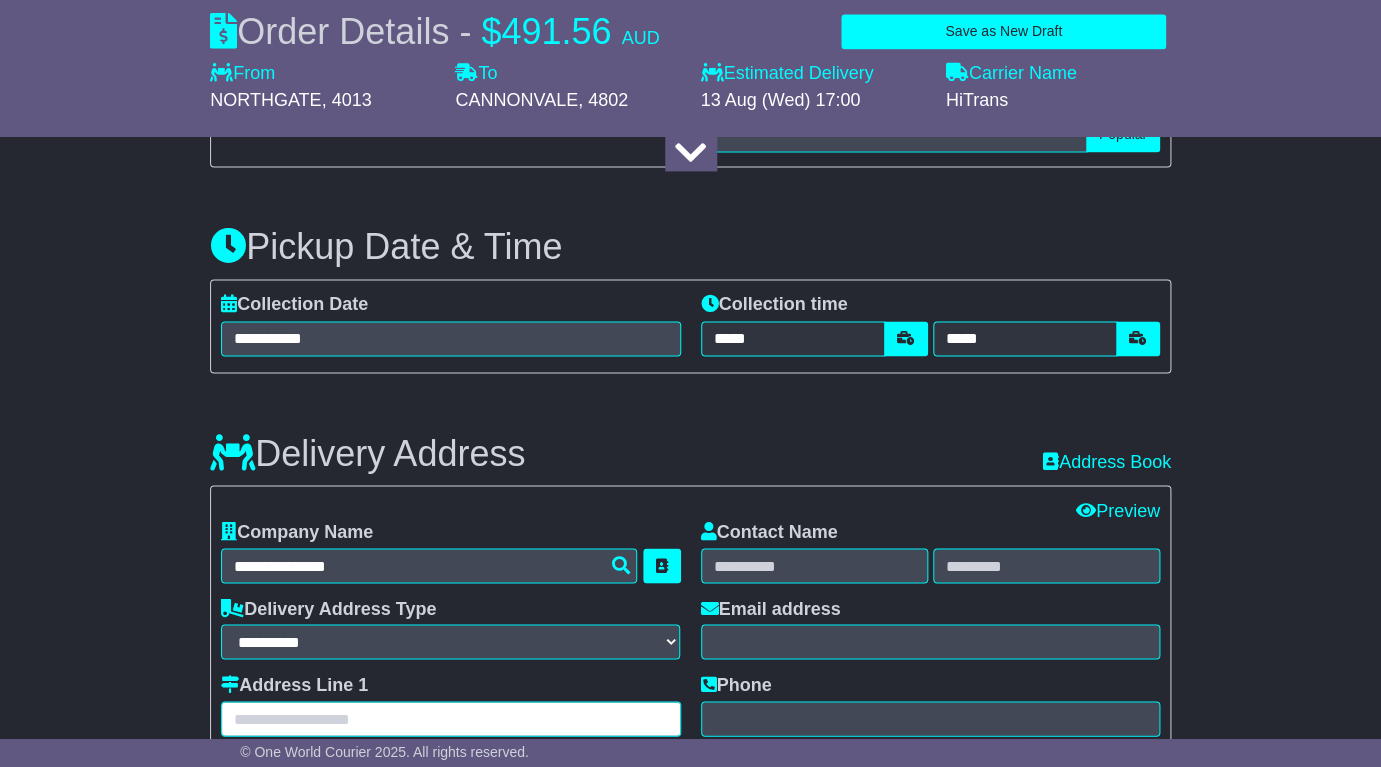 click at bounding box center [450, 718] 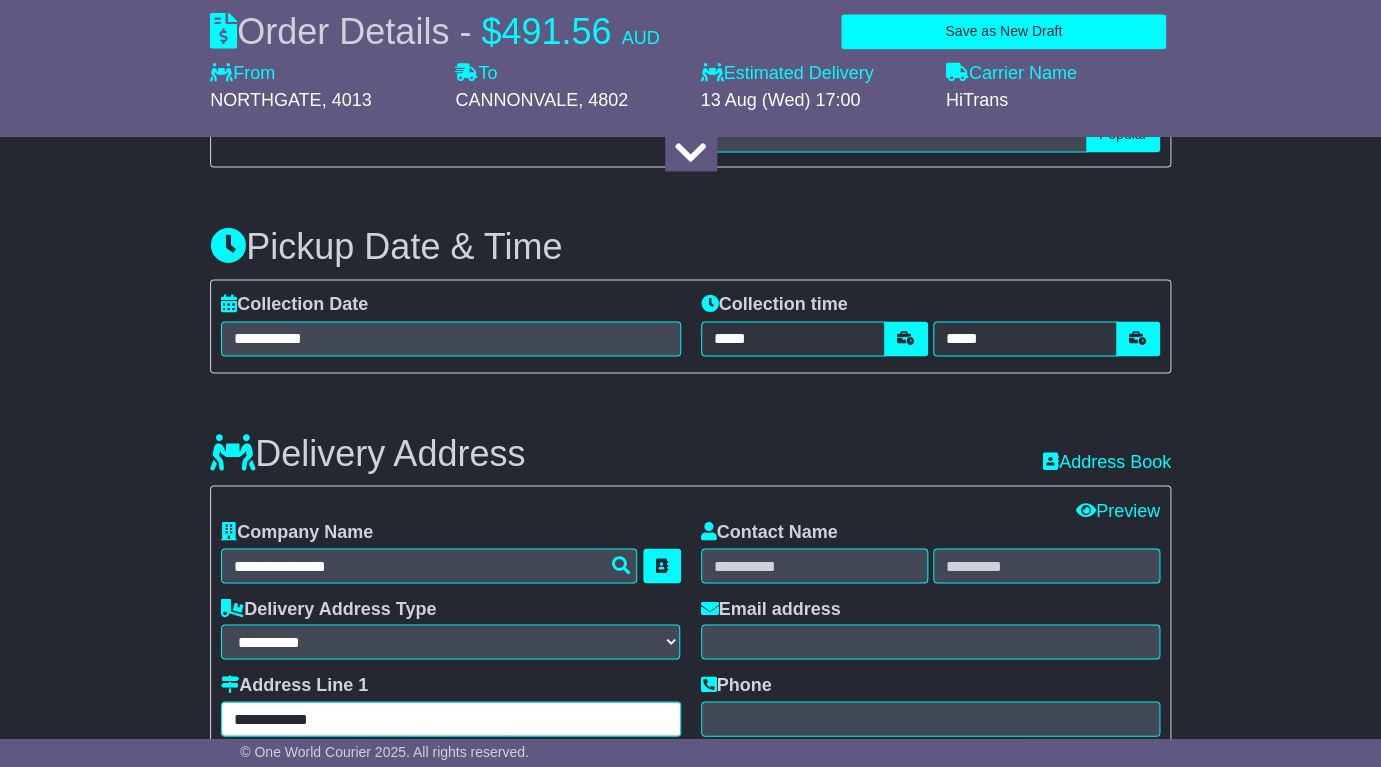 type on "**********" 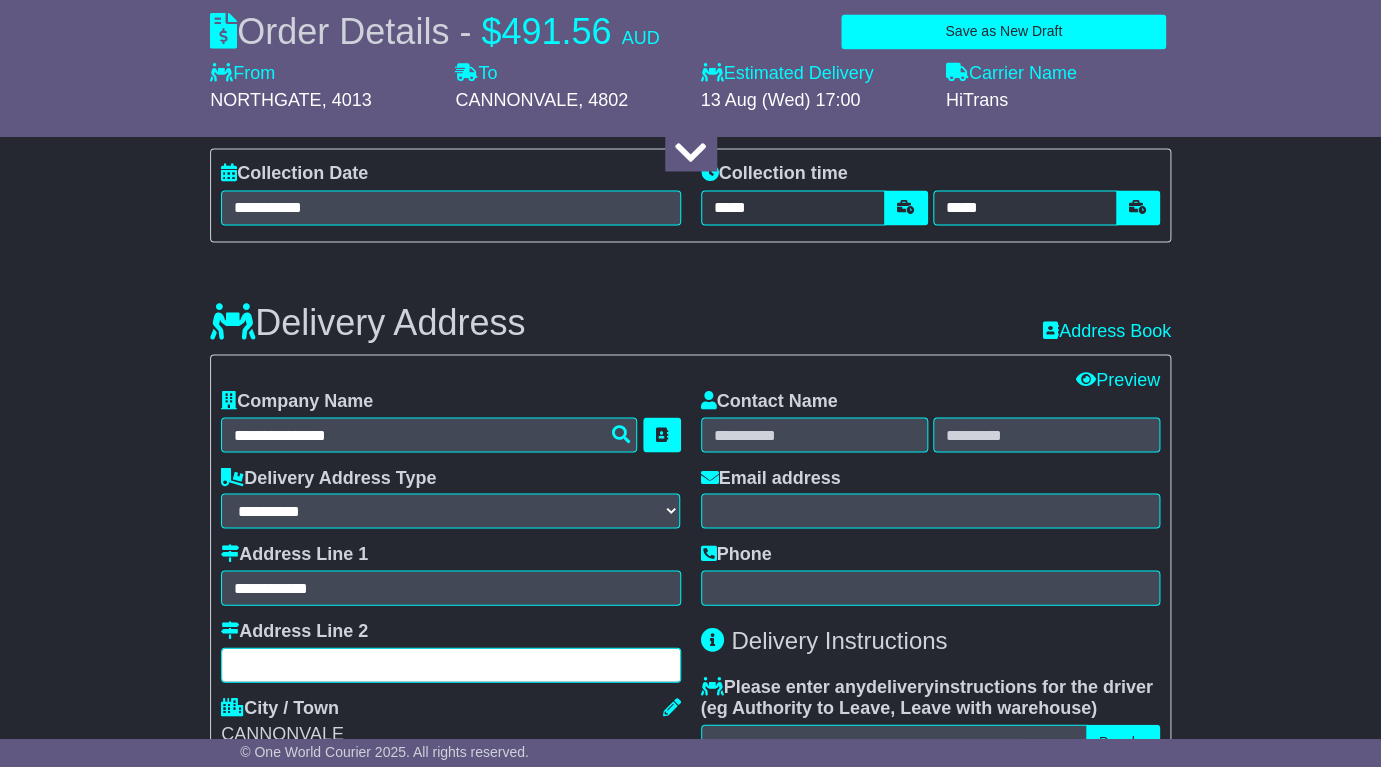 scroll, scrollTop: 1130, scrollLeft: 0, axis: vertical 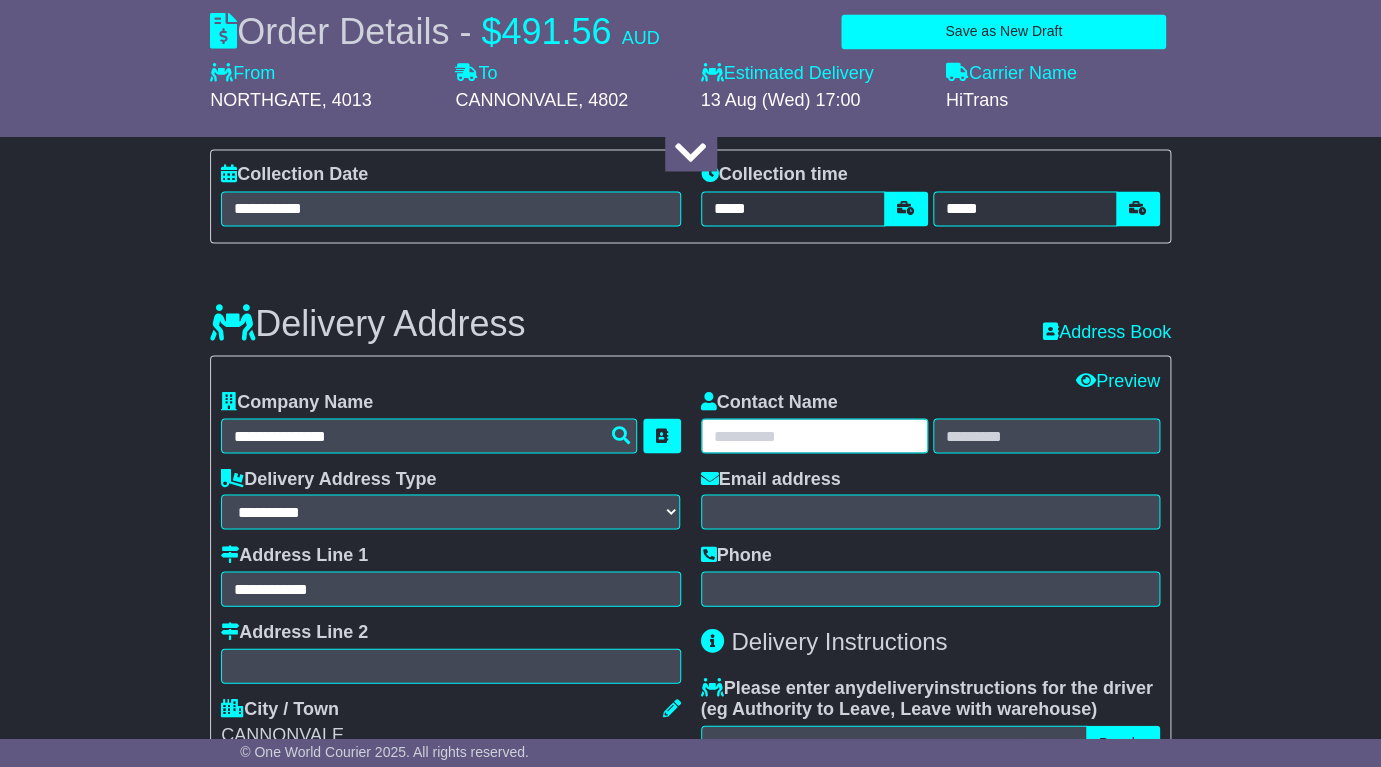 click at bounding box center (814, 435) 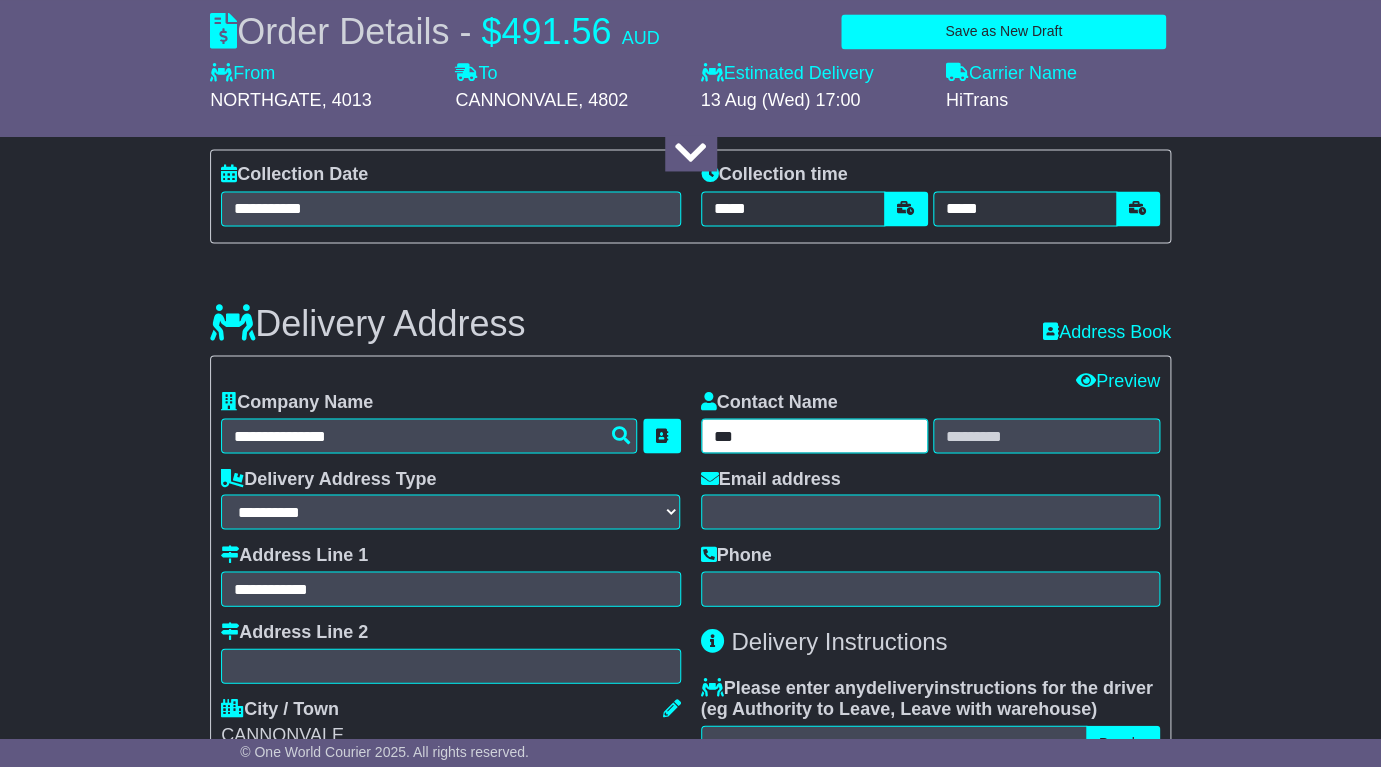 type on "***" 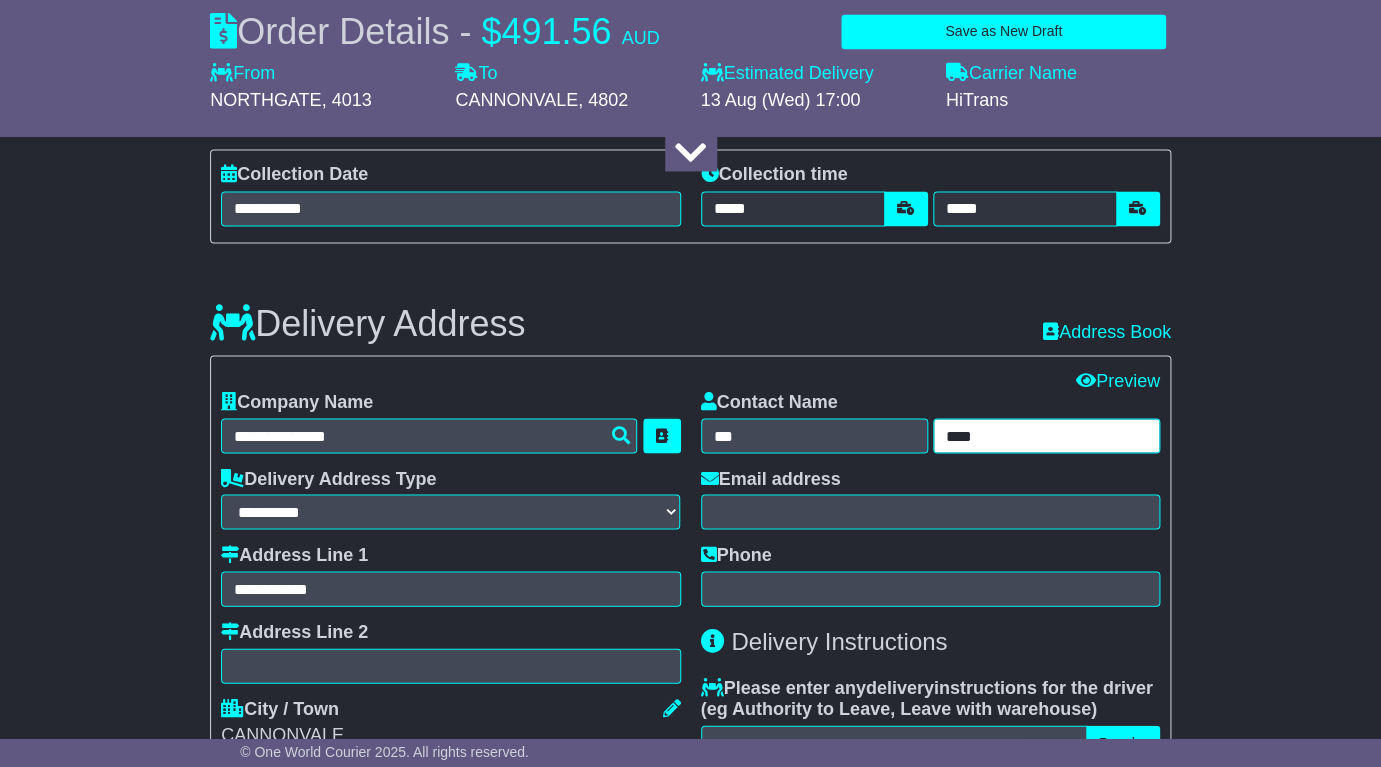 type on "****" 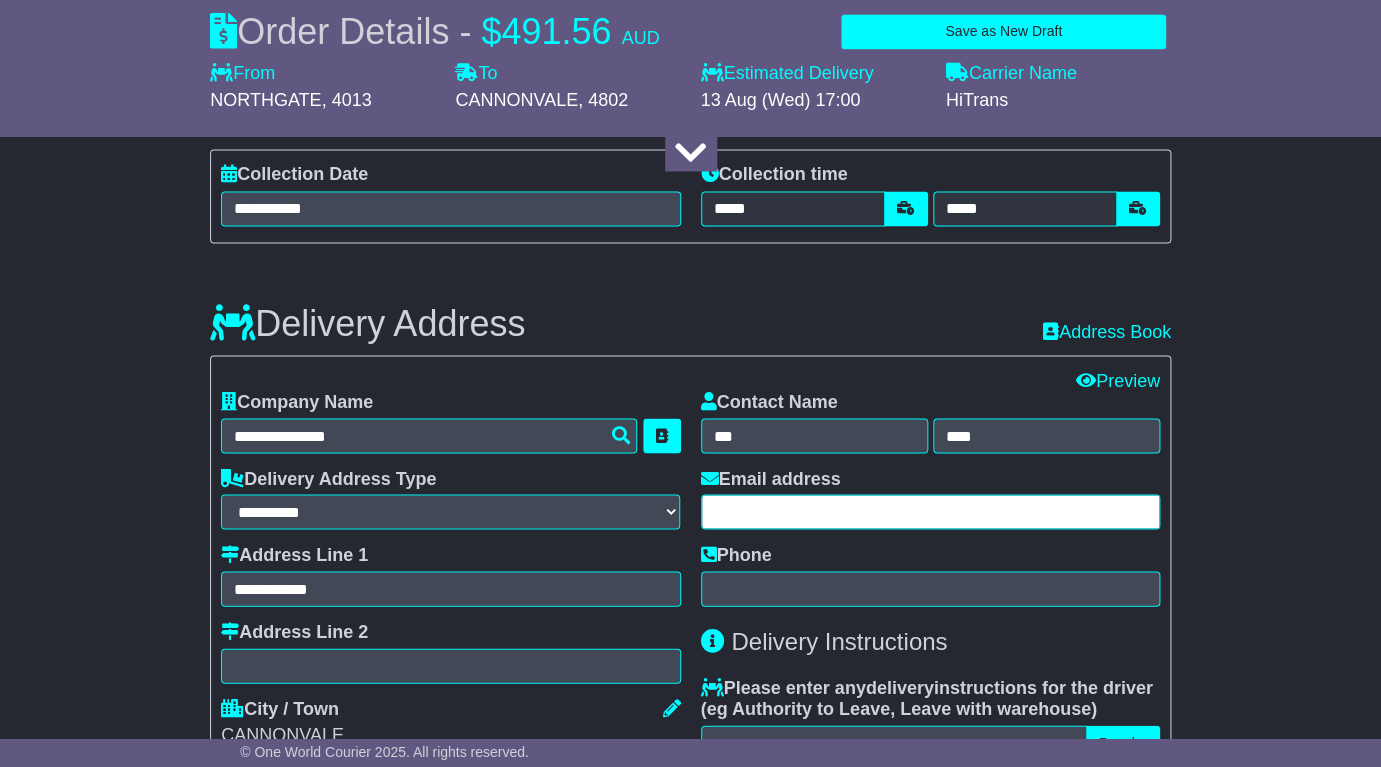click at bounding box center [930, 511] 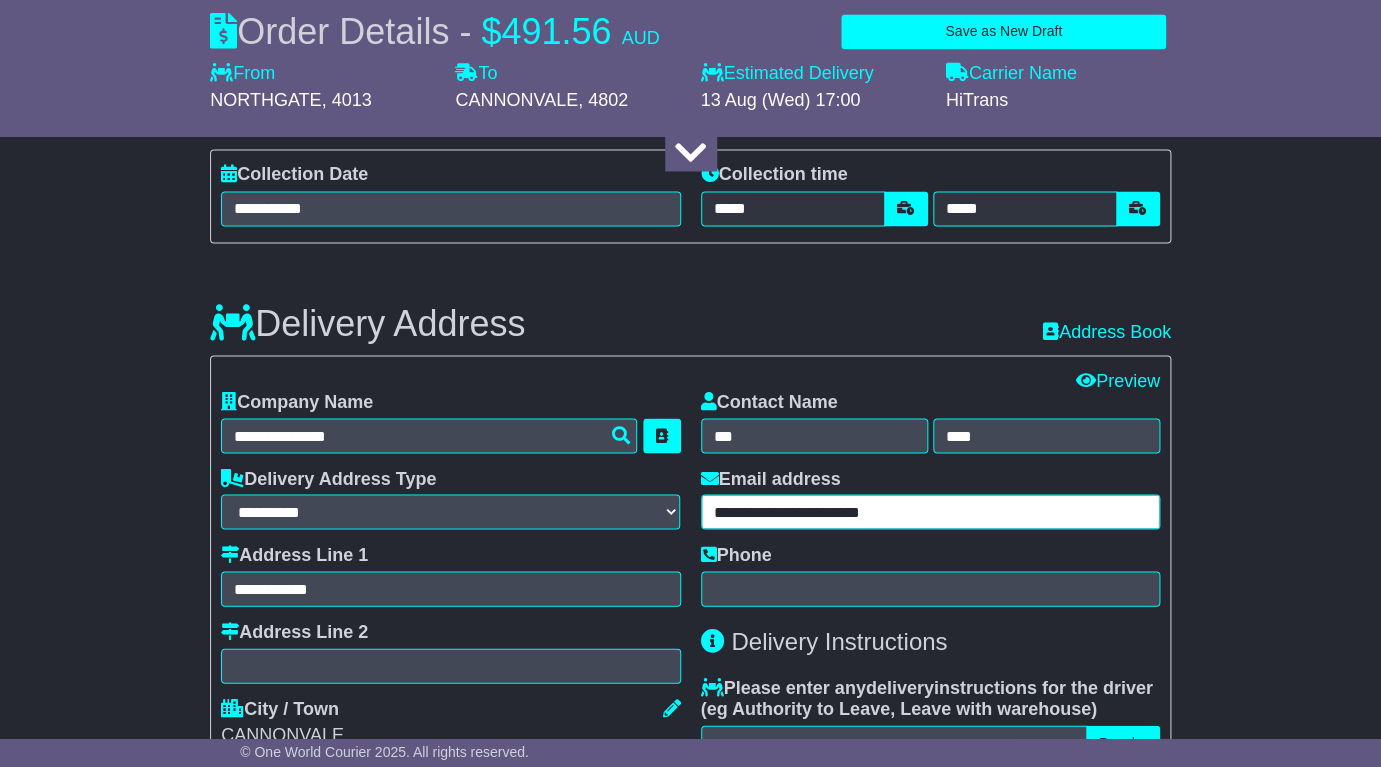 type on "**********" 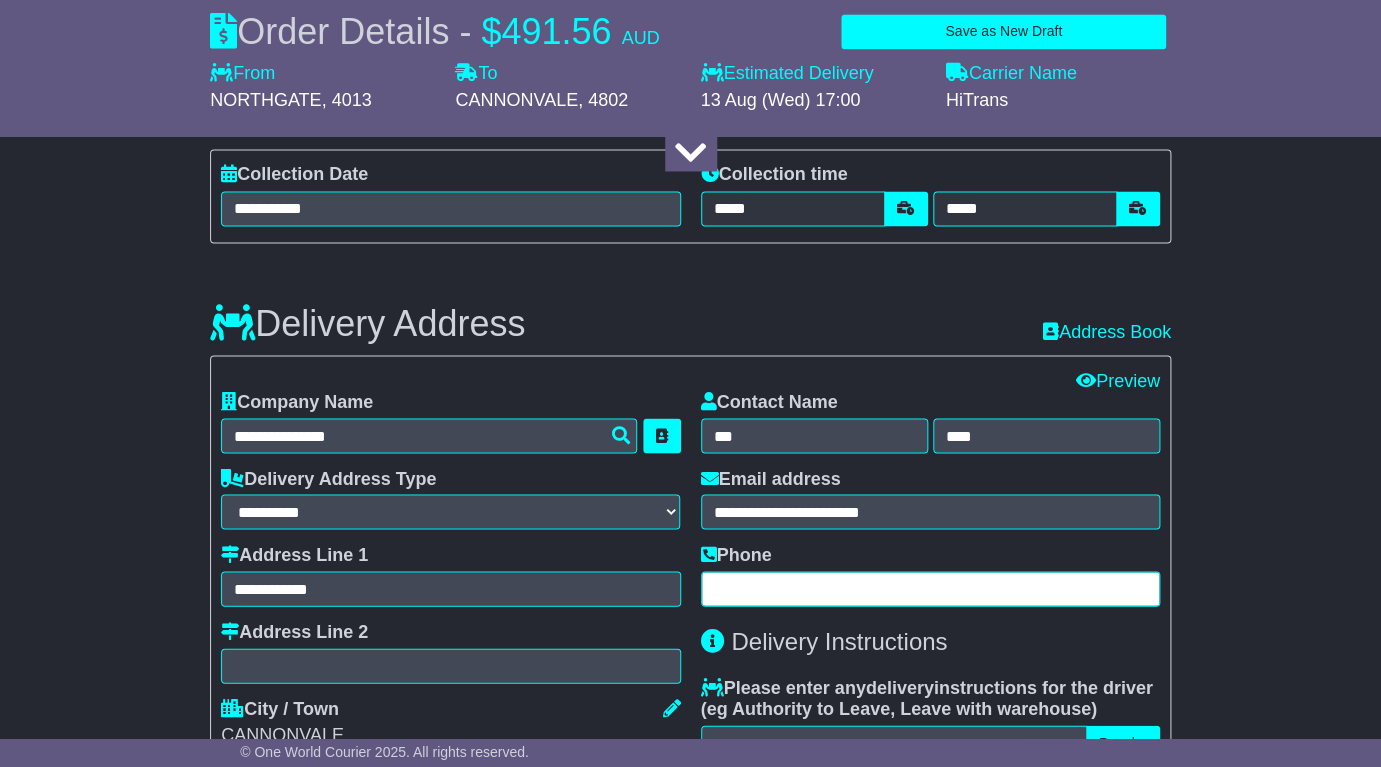 click at bounding box center (930, 588) 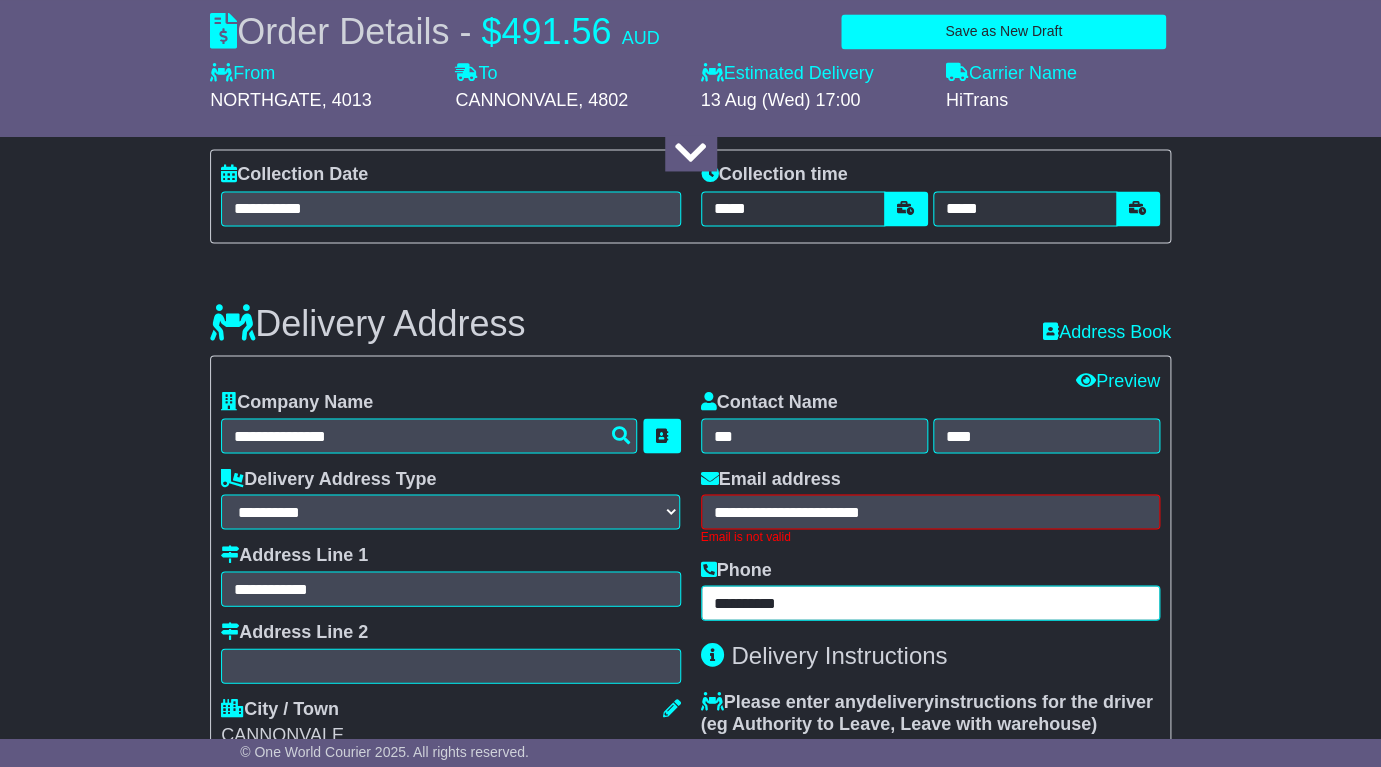 type on "**********" 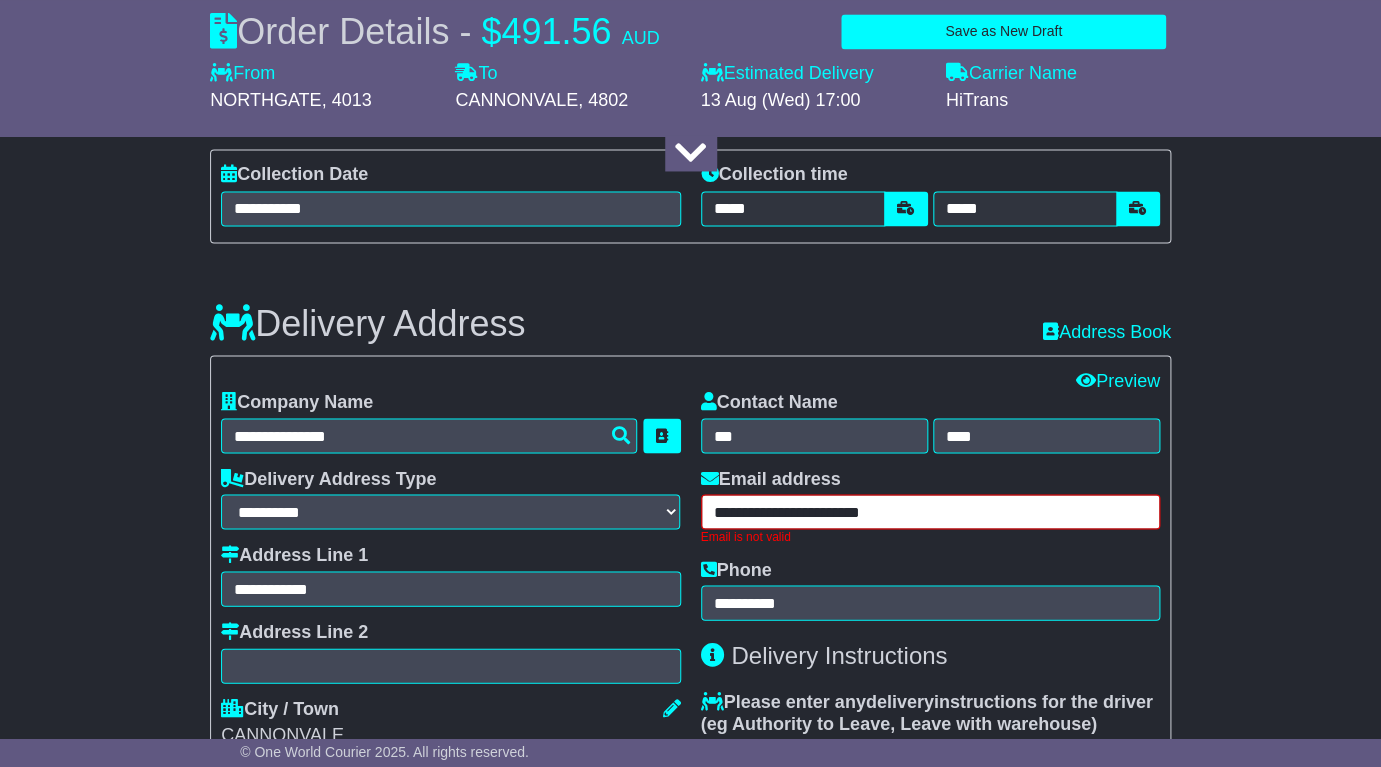click on "**********" at bounding box center [930, 511] 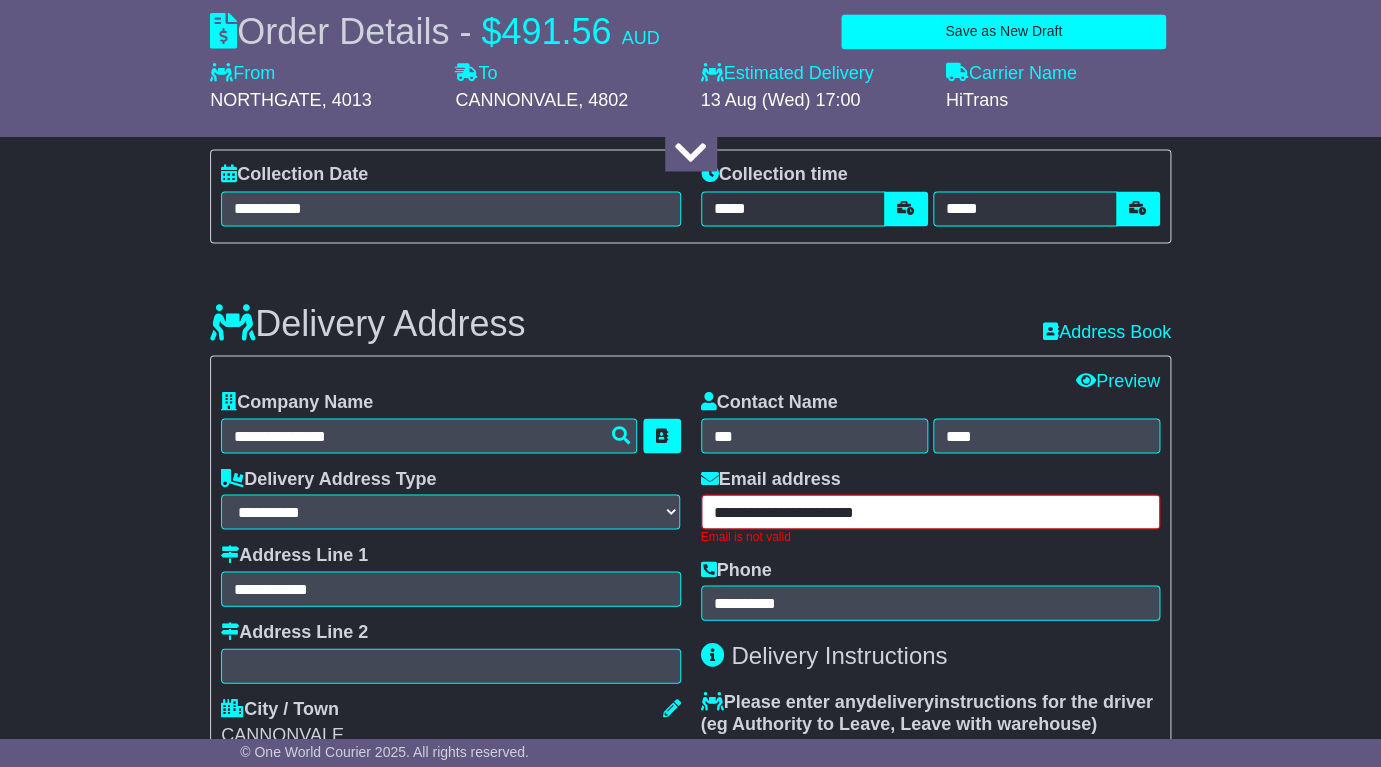 type on "**********" 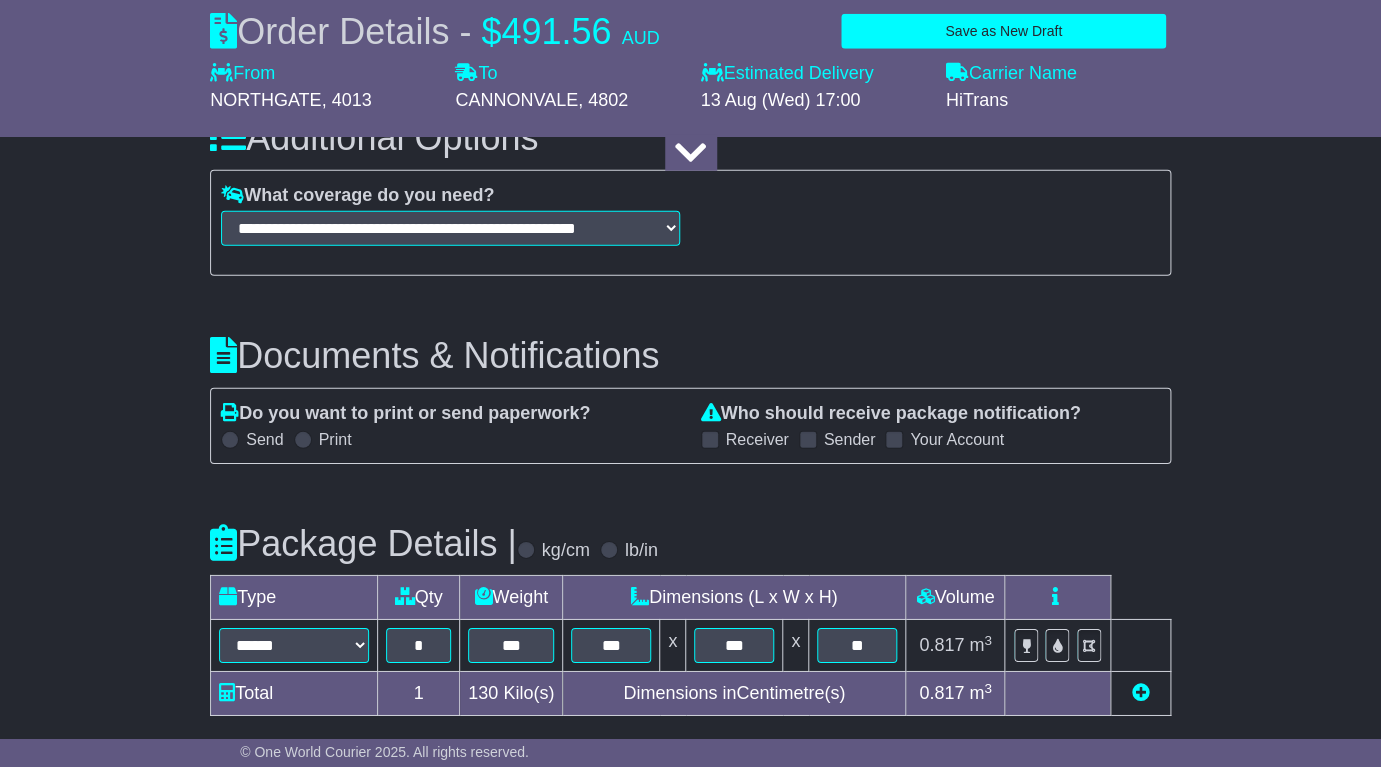 scroll, scrollTop: 2002, scrollLeft: 0, axis: vertical 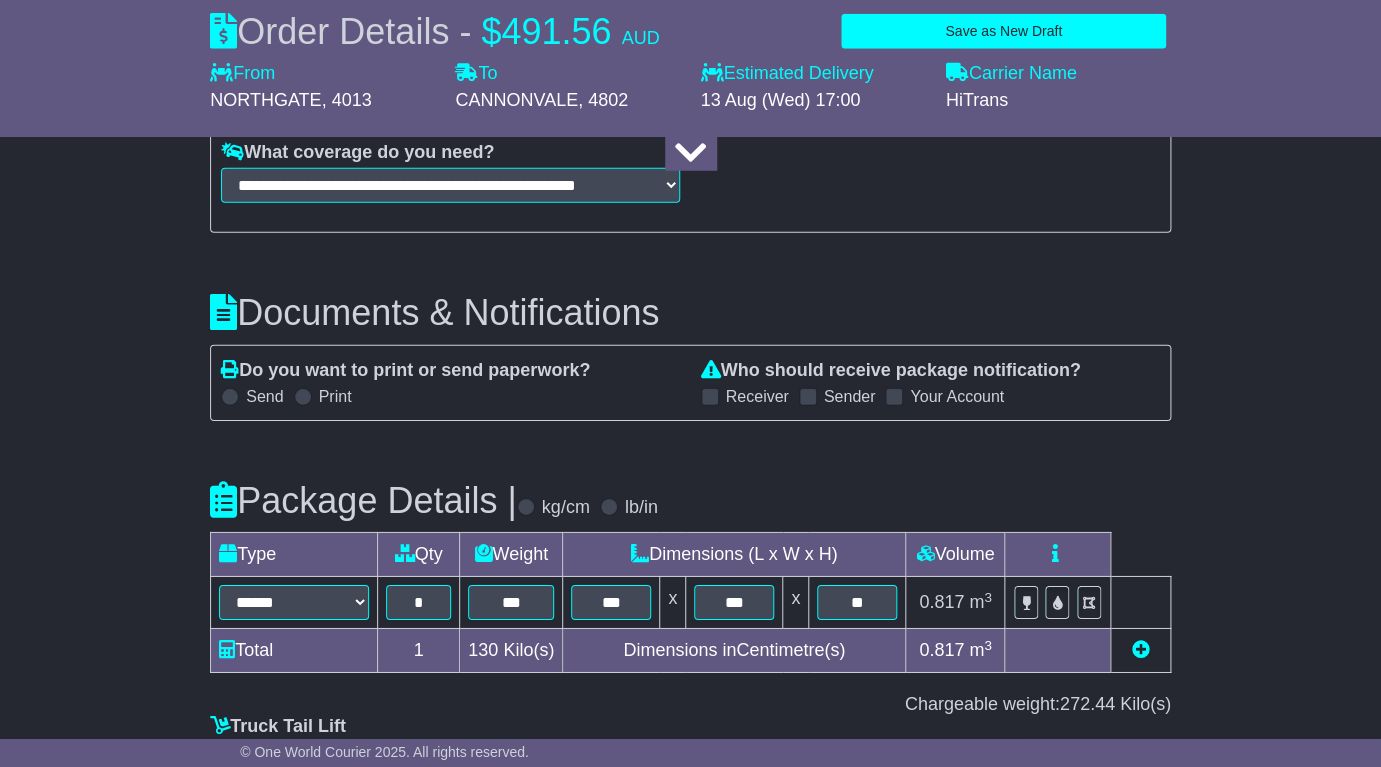 click at bounding box center [230, 397] 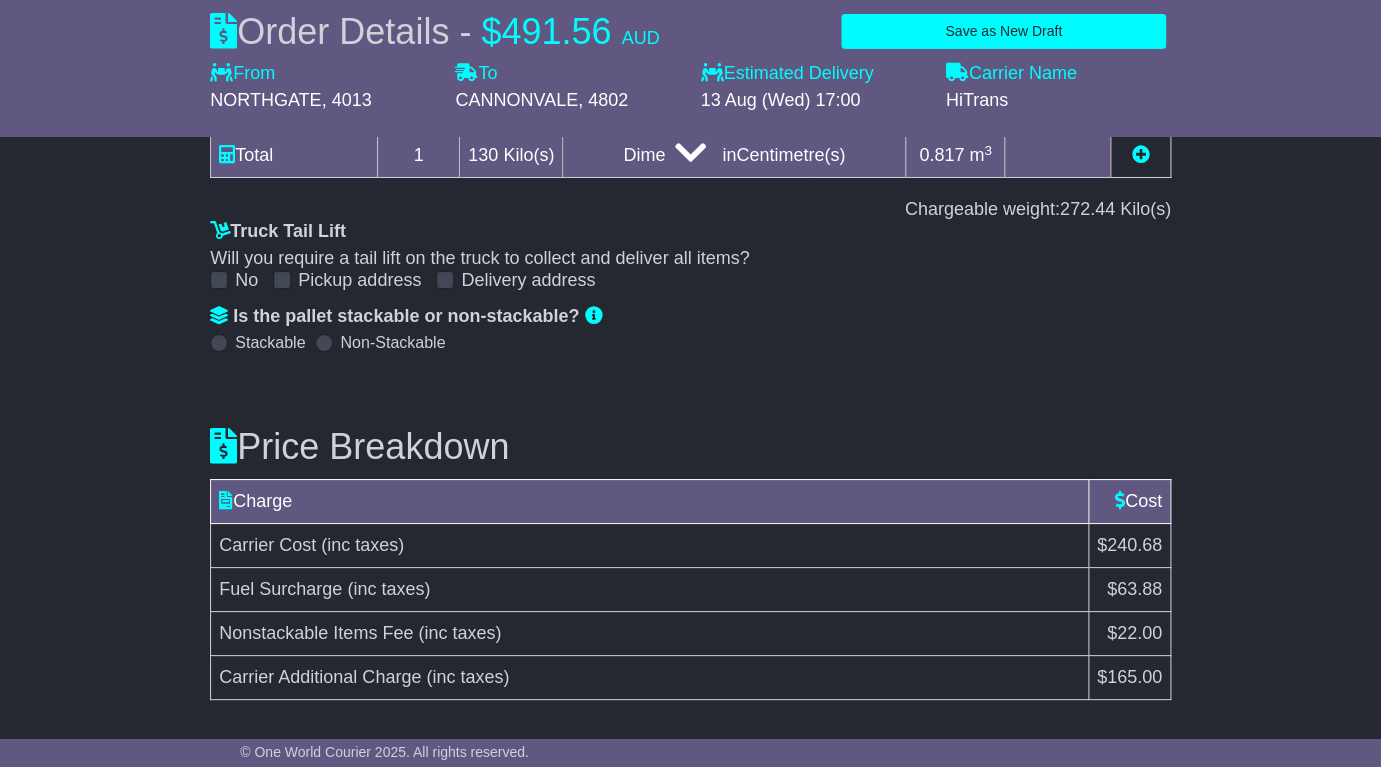 scroll, scrollTop: 2515, scrollLeft: 0, axis: vertical 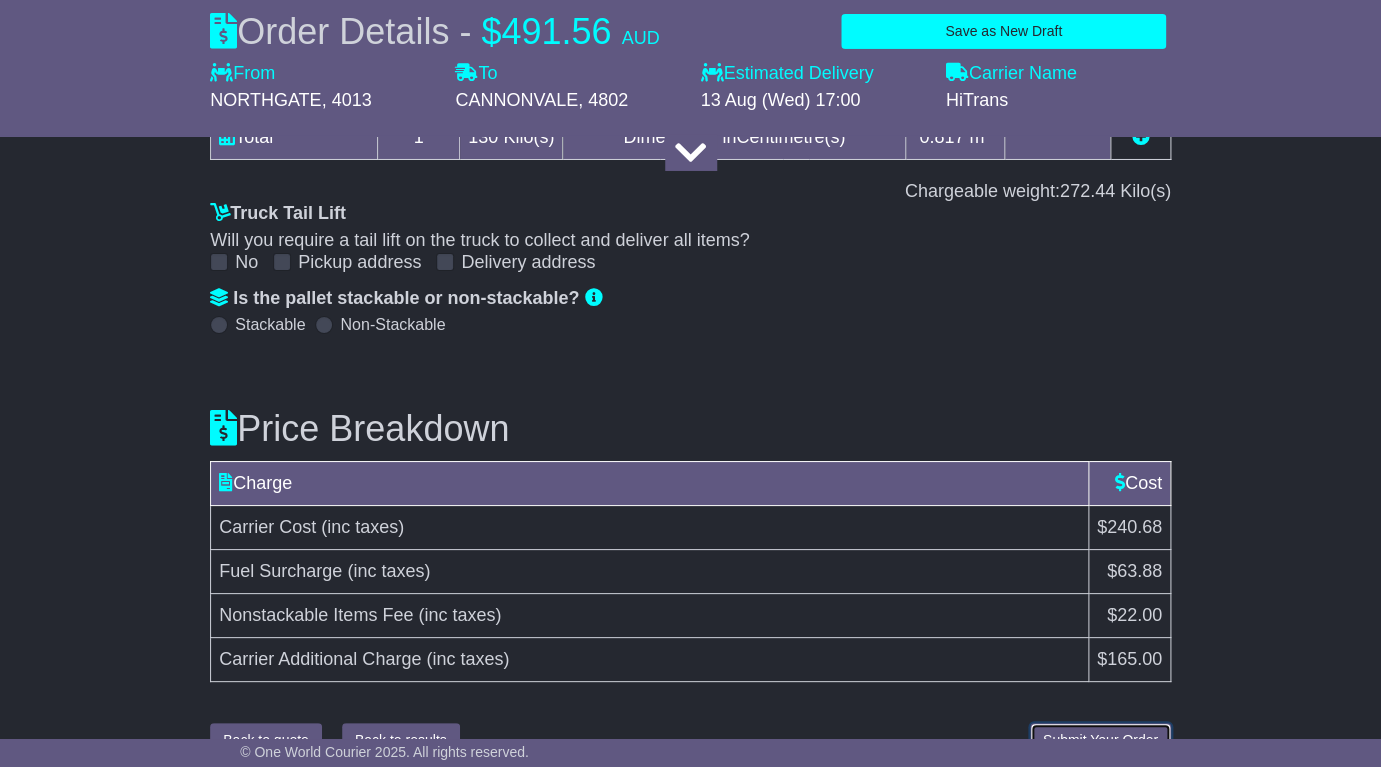 click on "Submit Your Order" at bounding box center (1100, 740) 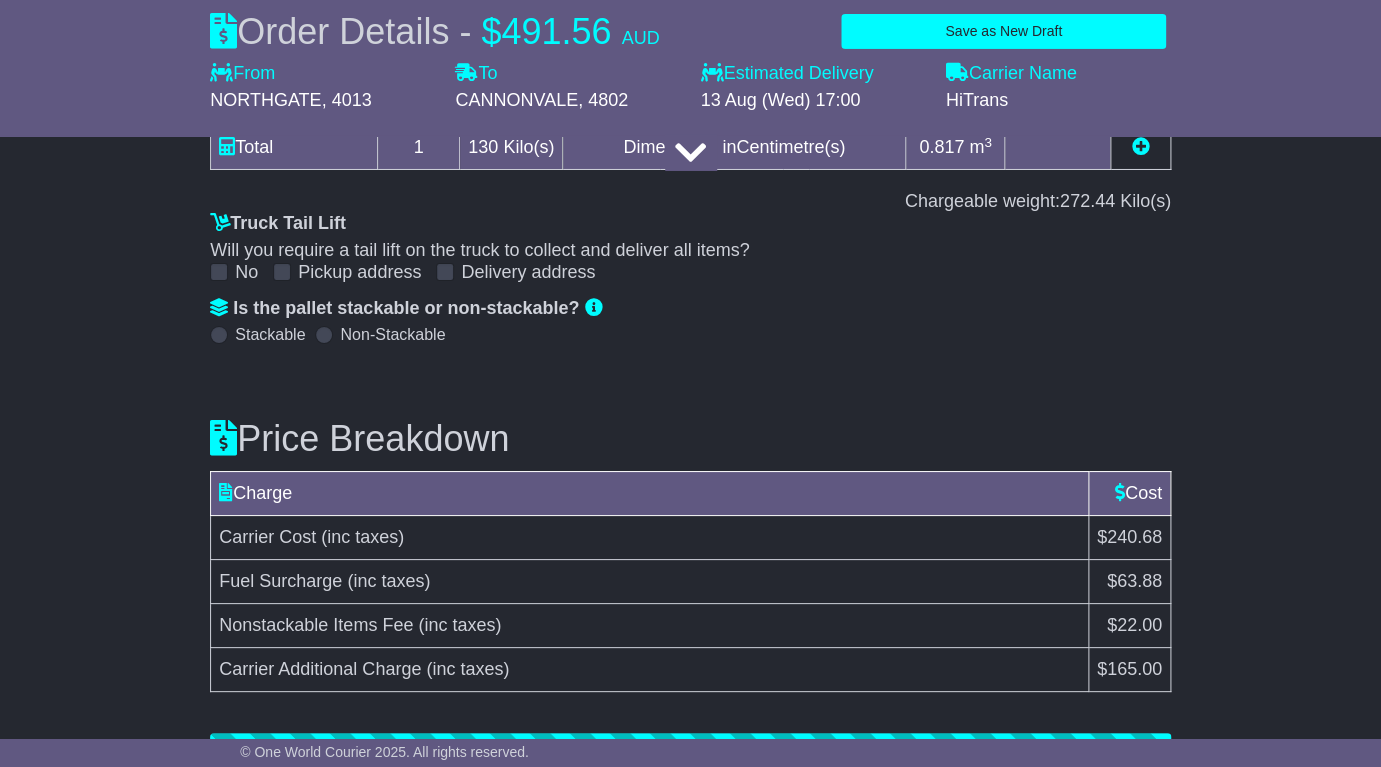 scroll, scrollTop: 2590, scrollLeft: 0, axis: vertical 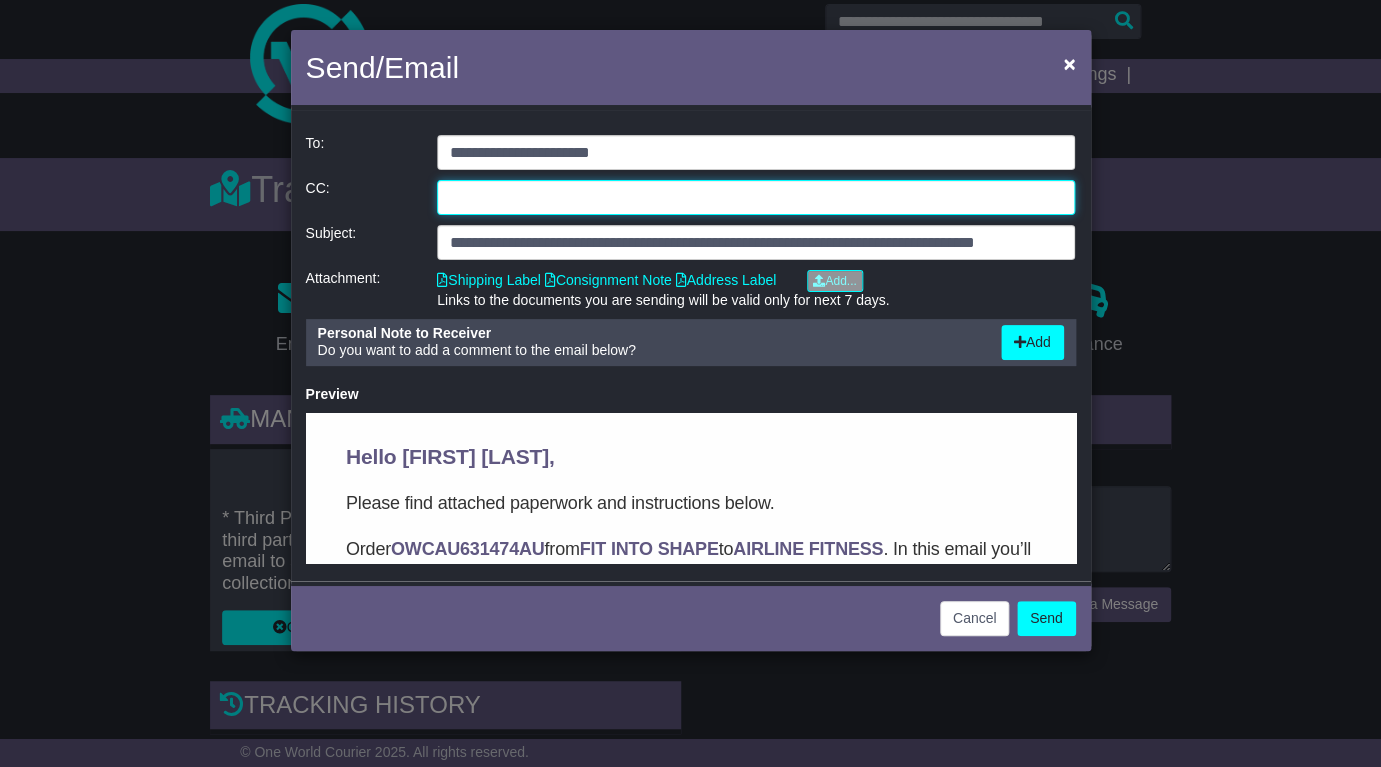 click 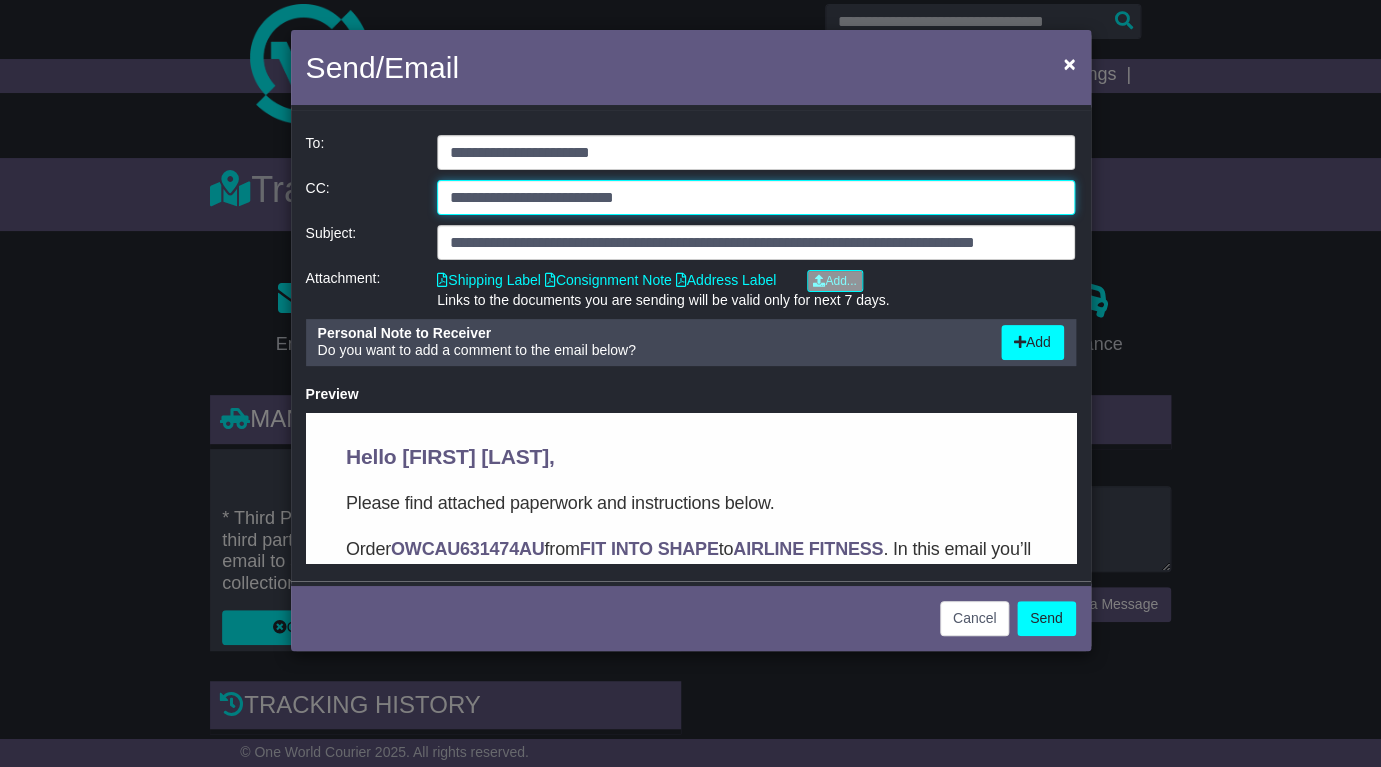 type on "**********" 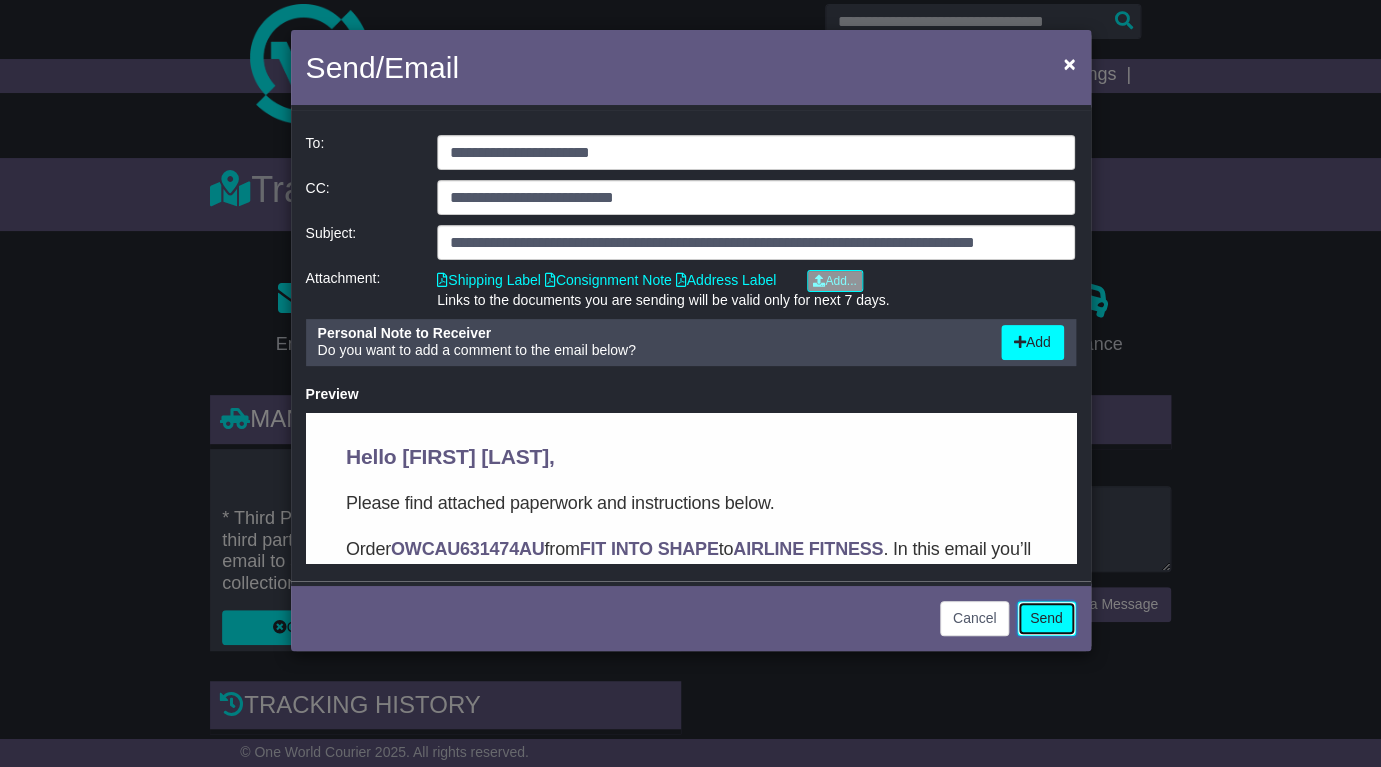 click on "Send" 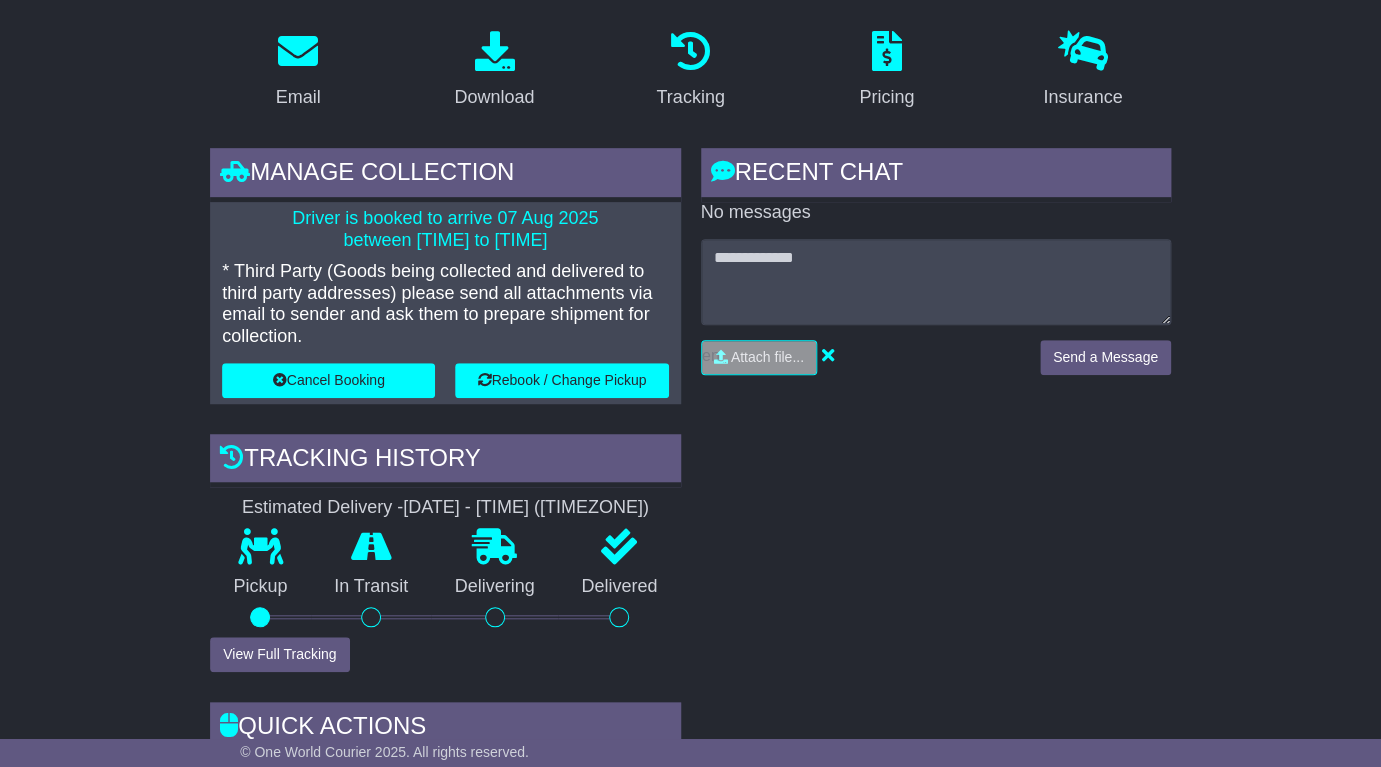scroll, scrollTop: 0, scrollLeft: 0, axis: both 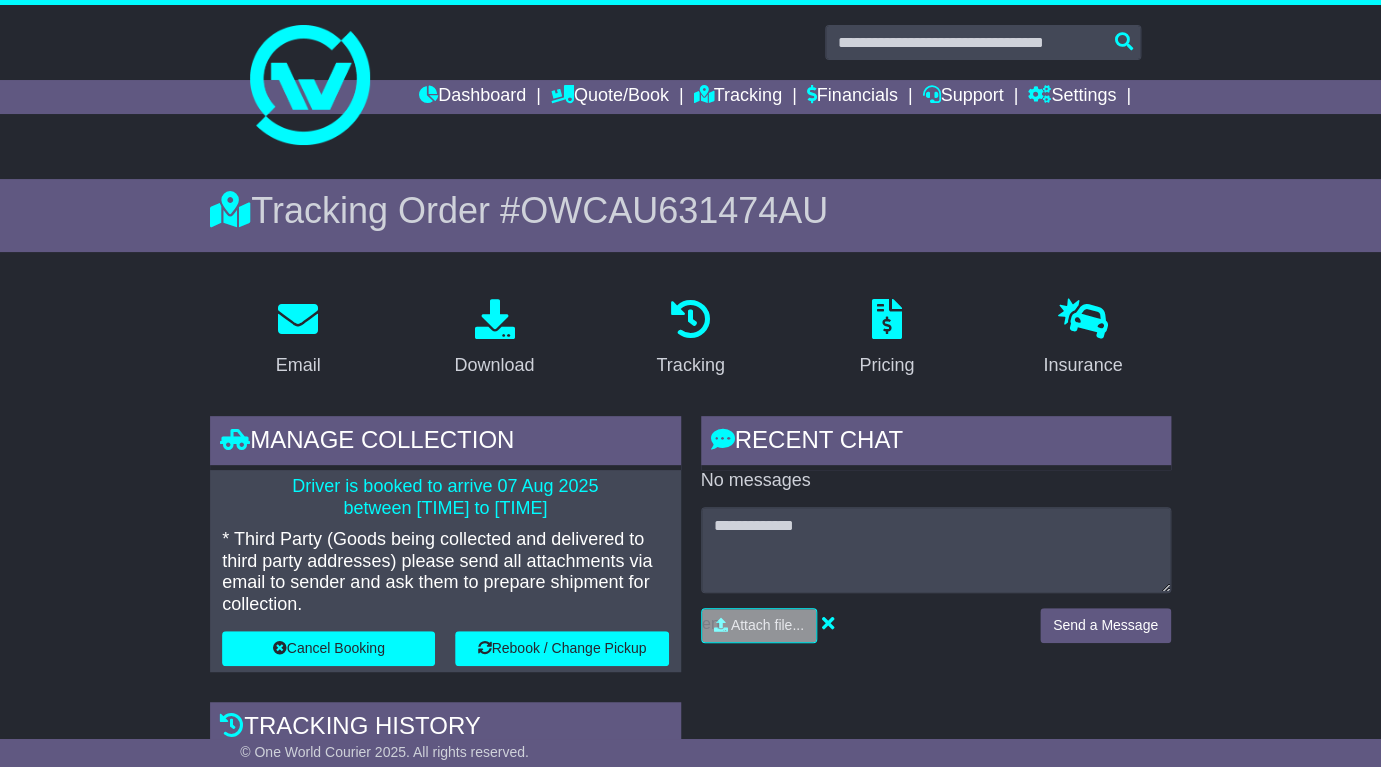 click on "Email
Download
Tracking
Pricing
Insurance" at bounding box center (690, 1514) 